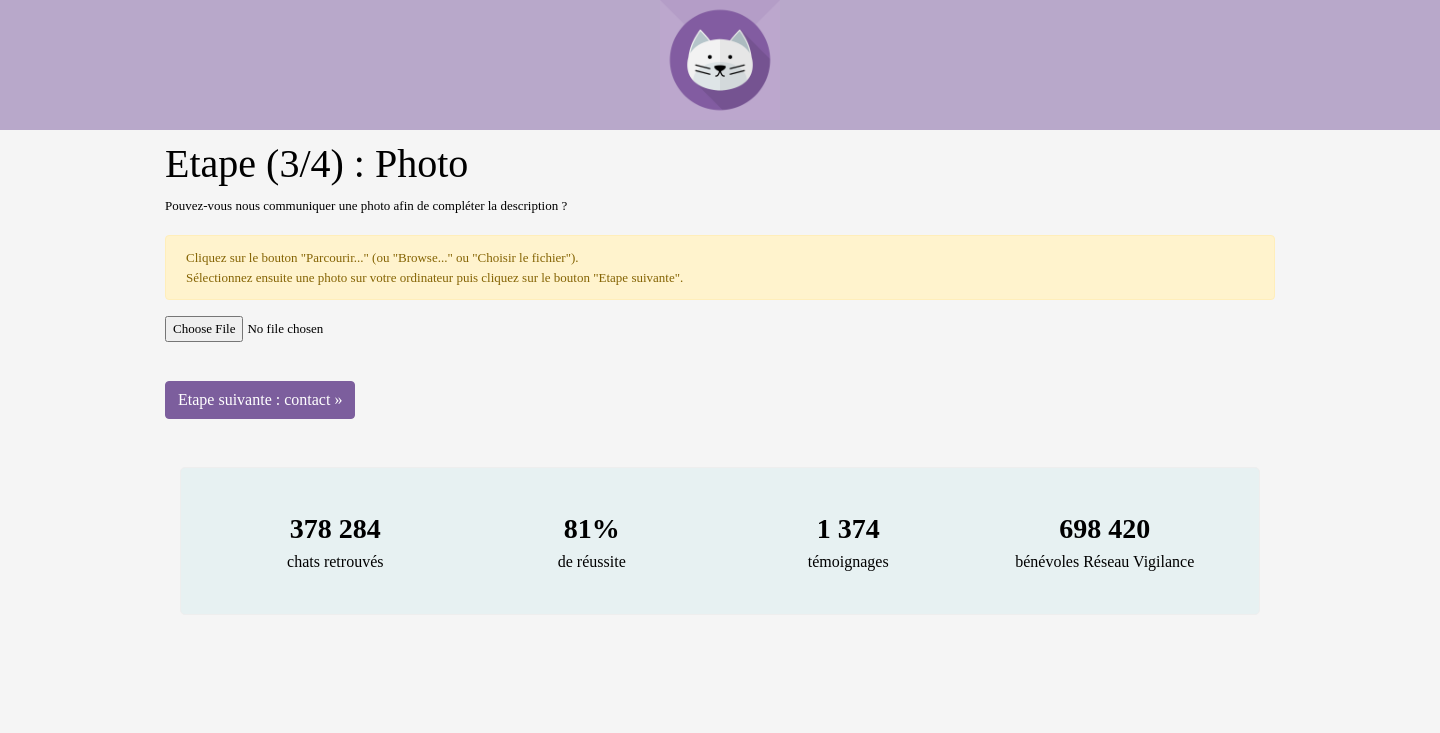 scroll, scrollTop: 0, scrollLeft: 0, axis: both 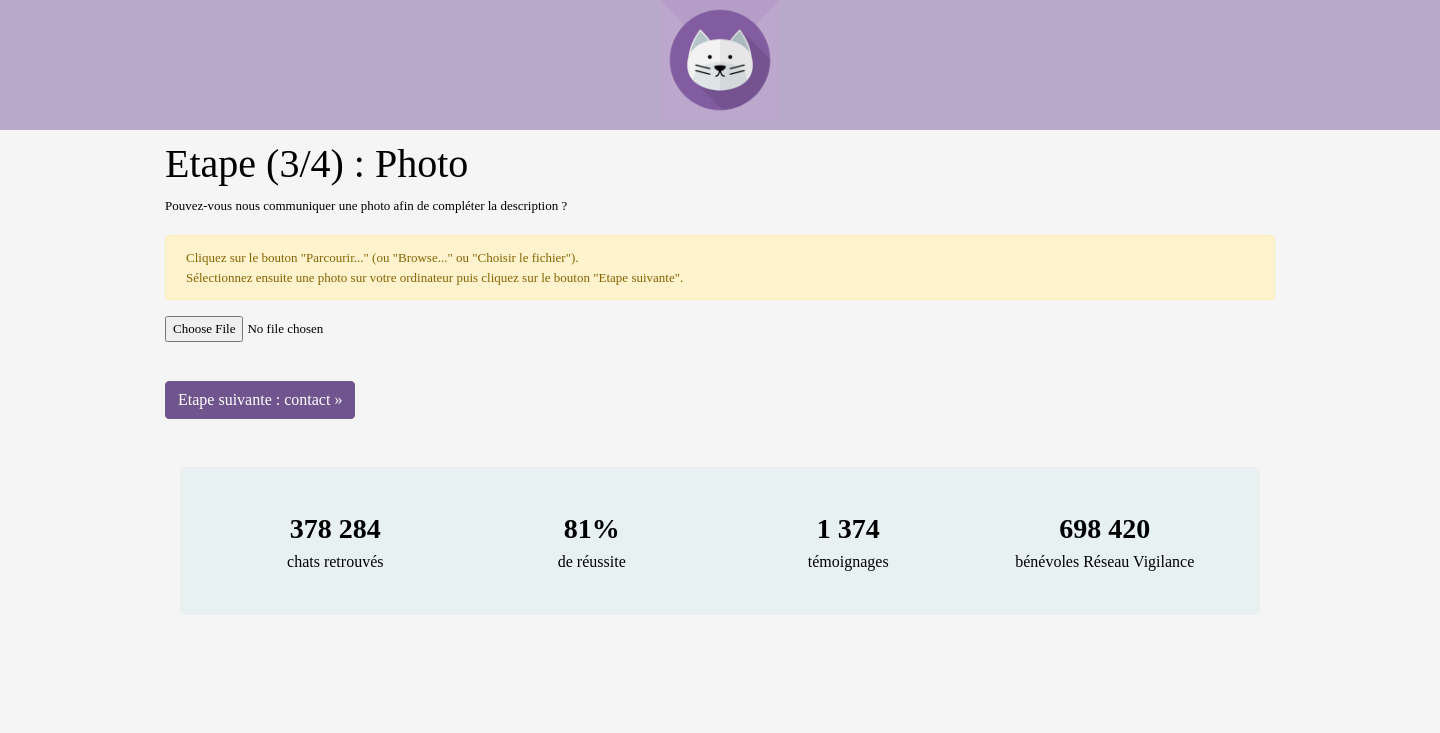 click on "Etape suivante : contact »" at bounding box center (260, 400) 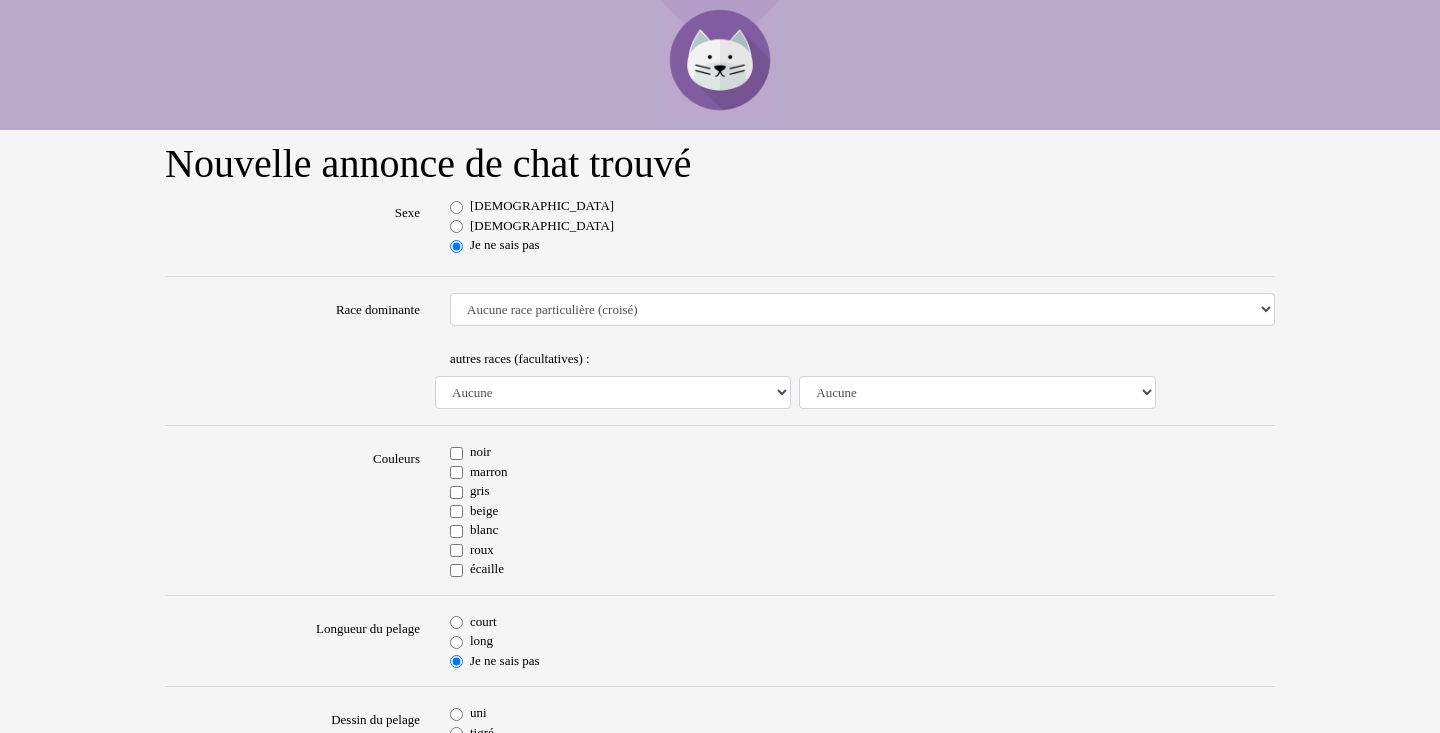 scroll, scrollTop: 0, scrollLeft: 0, axis: both 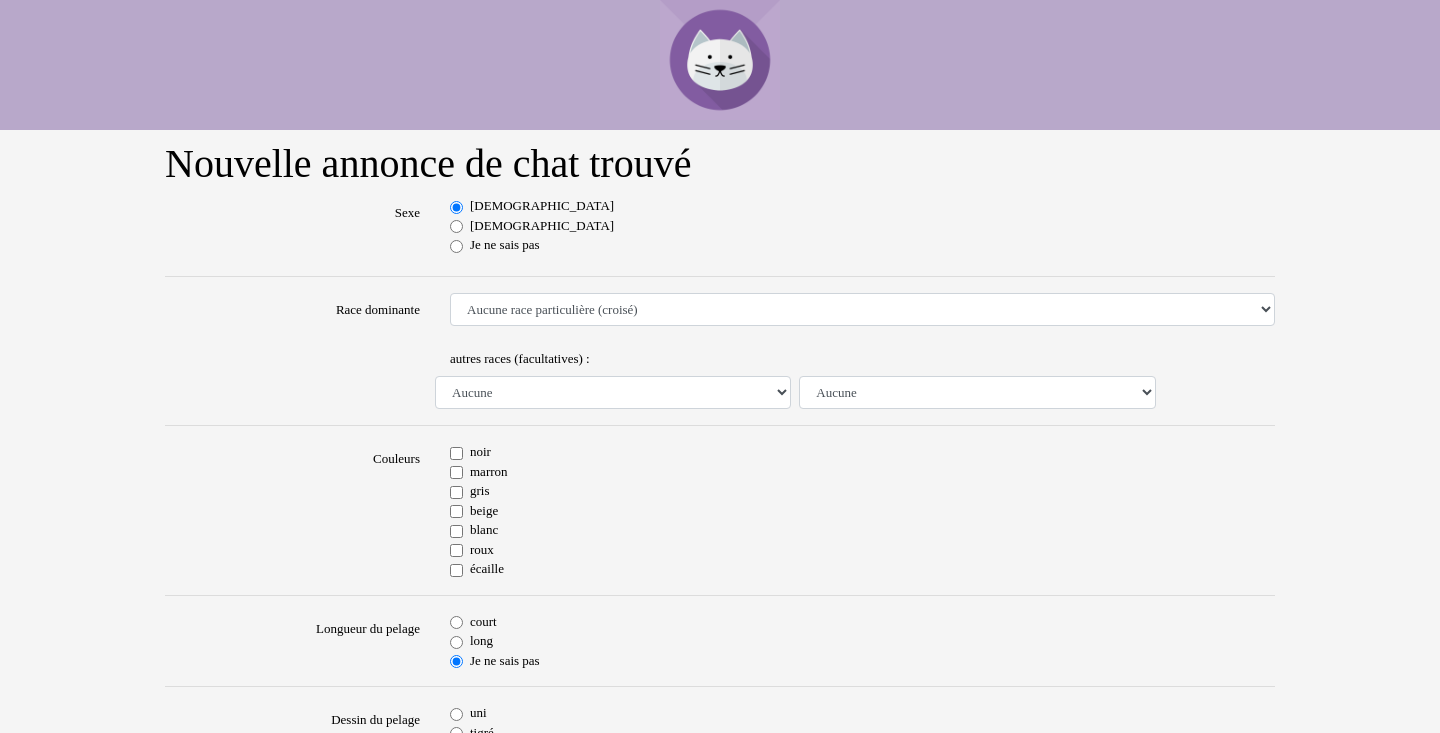 click on "gris" at bounding box center [456, 492] 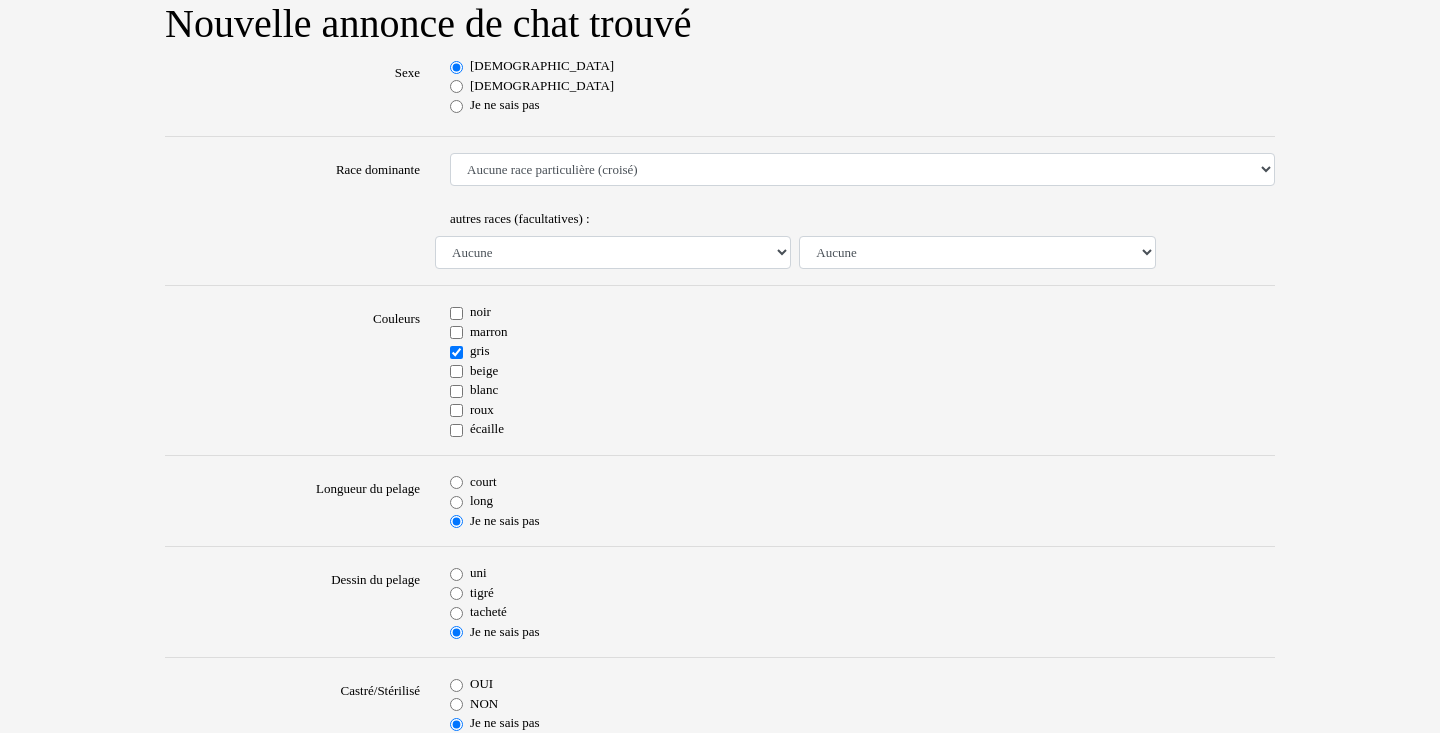 scroll, scrollTop: 142, scrollLeft: 0, axis: vertical 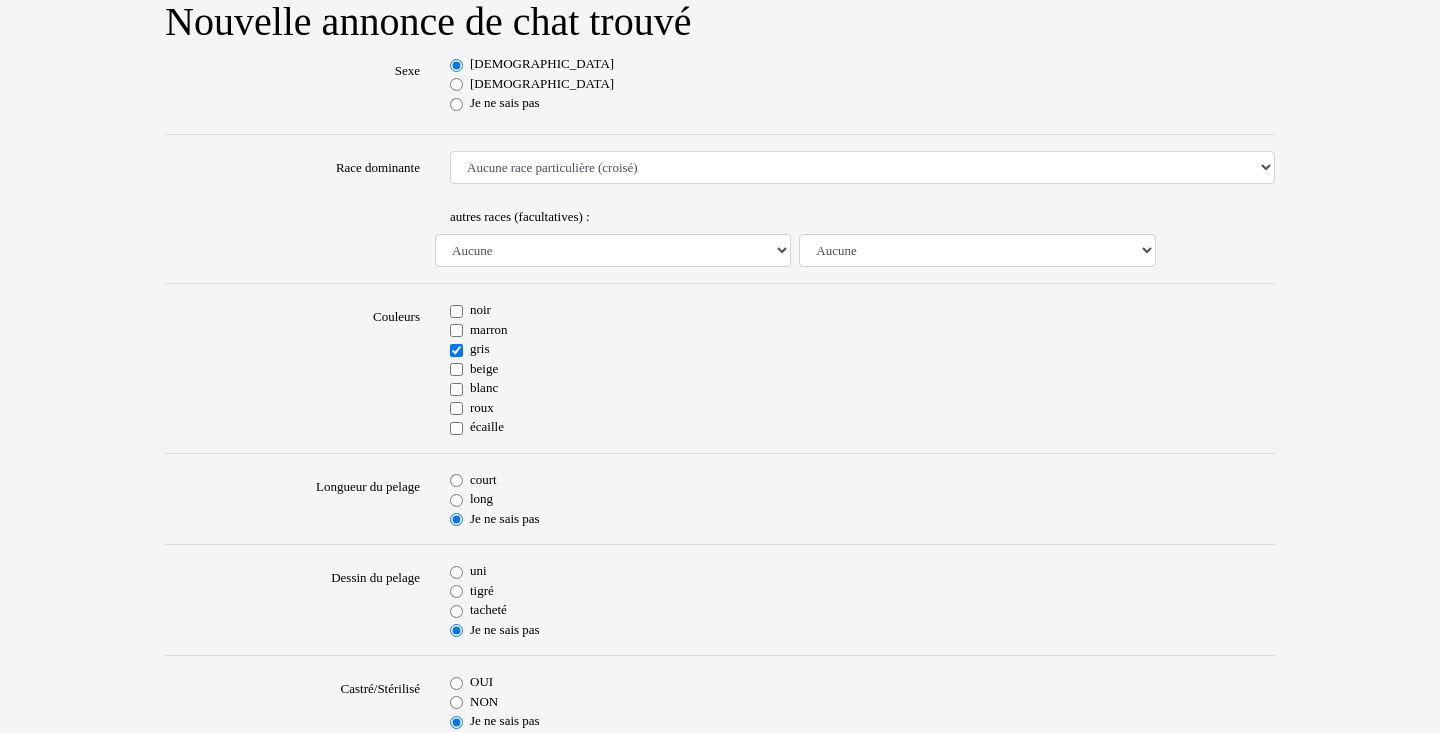 click on "court" at bounding box center [456, 480] 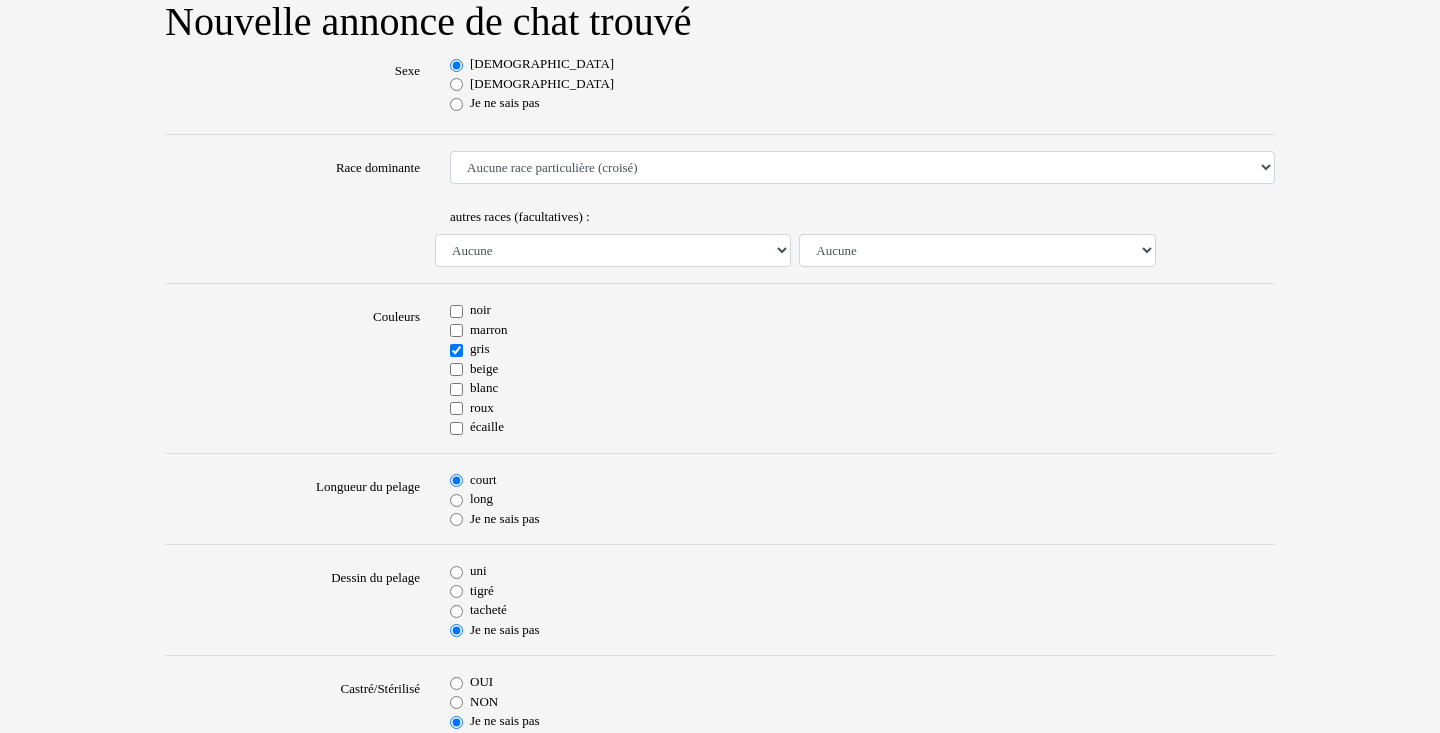click on "tacheté" at bounding box center (456, 611) 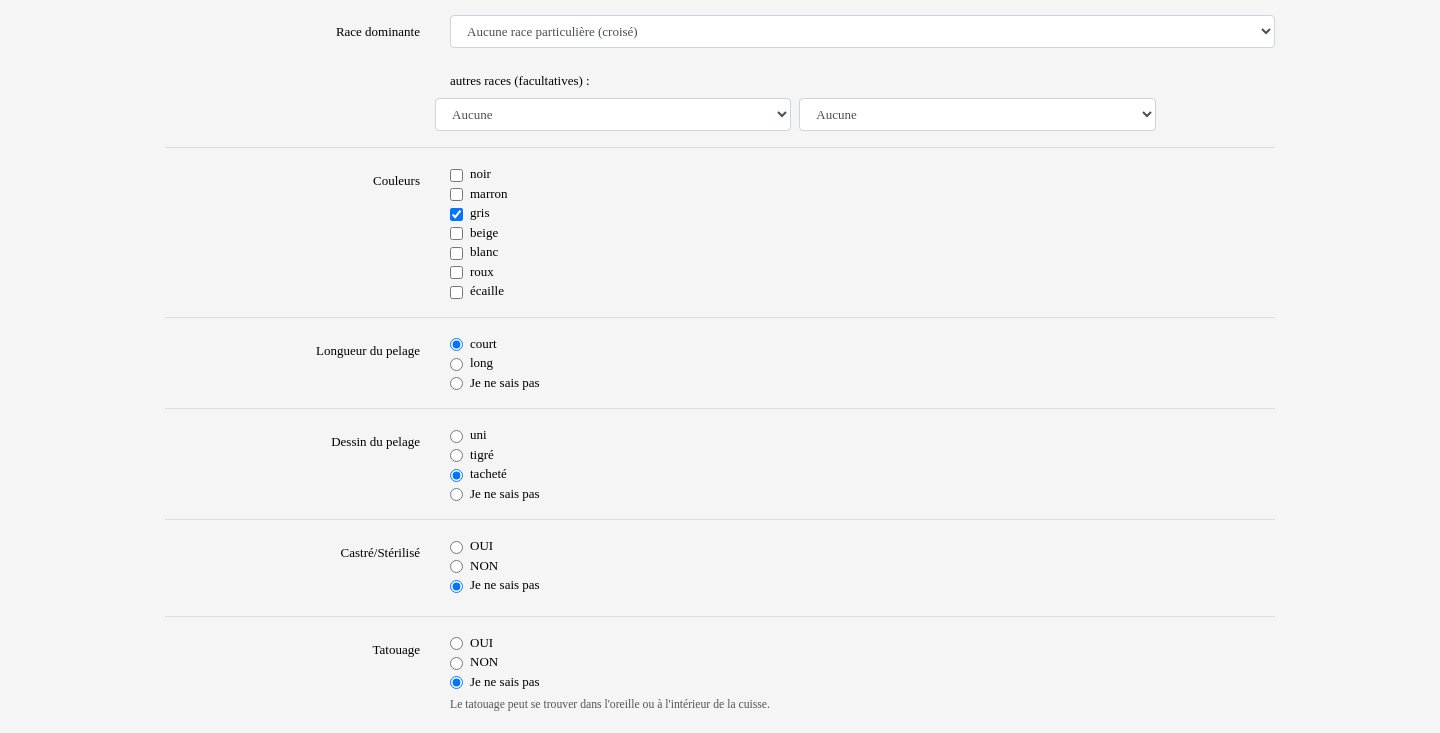 scroll, scrollTop: 281, scrollLeft: 0, axis: vertical 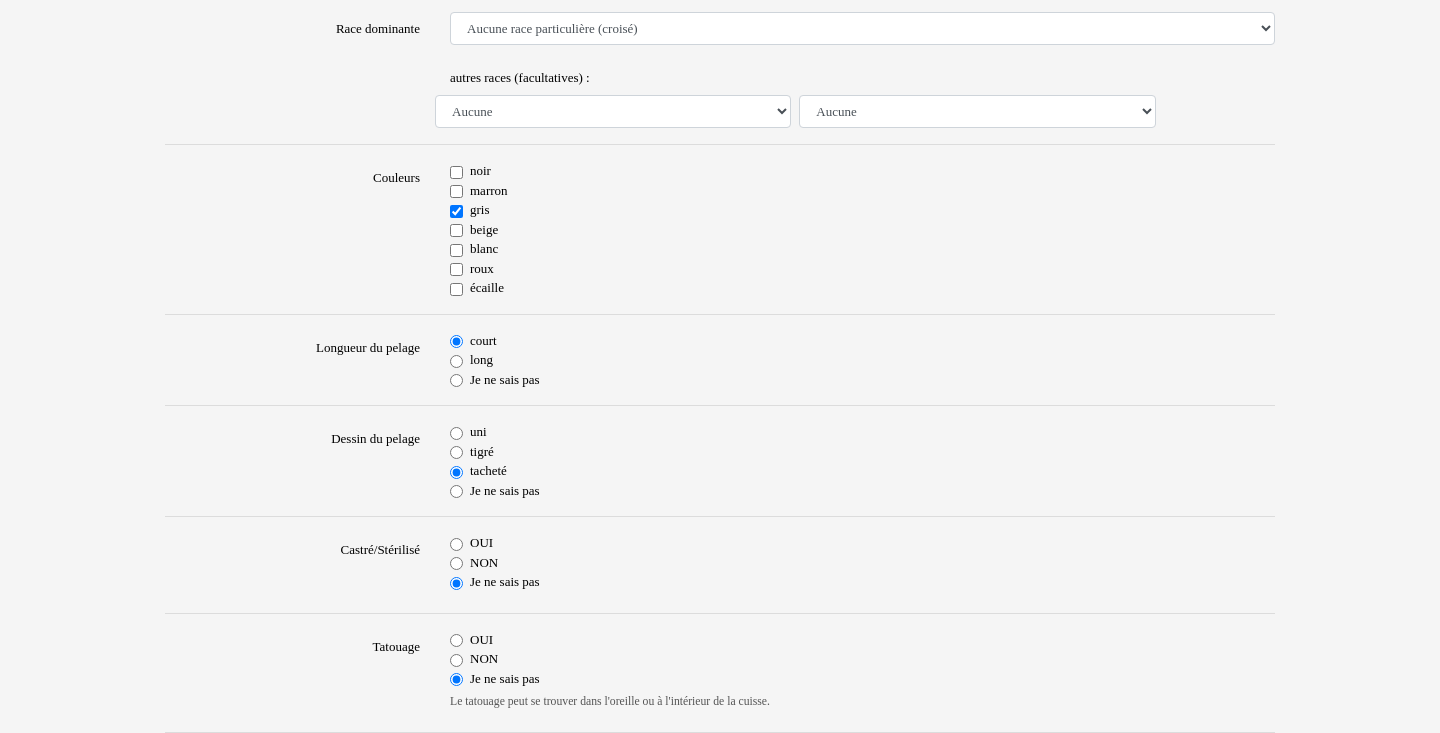 click on "uni" at bounding box center [456, 433] 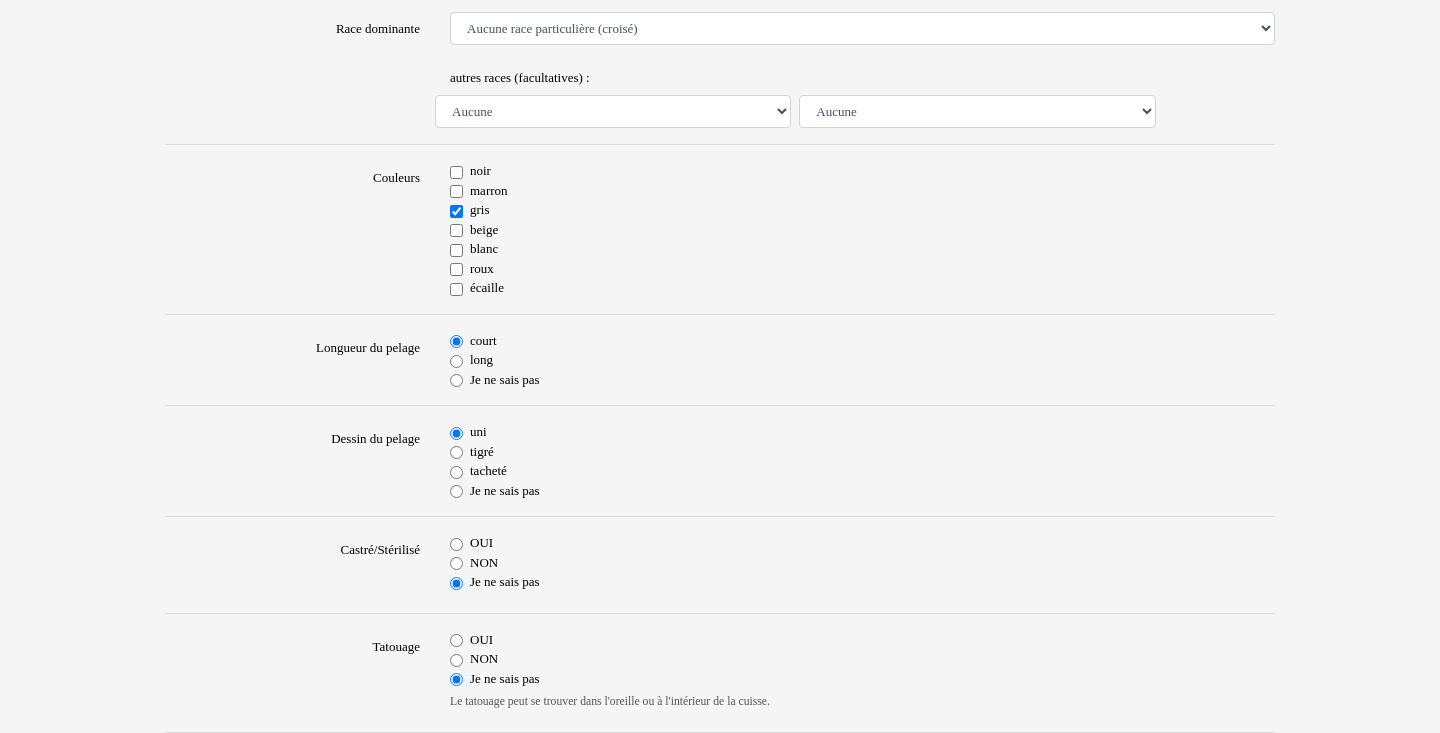click on "NON" at bounding box center [456, 563] 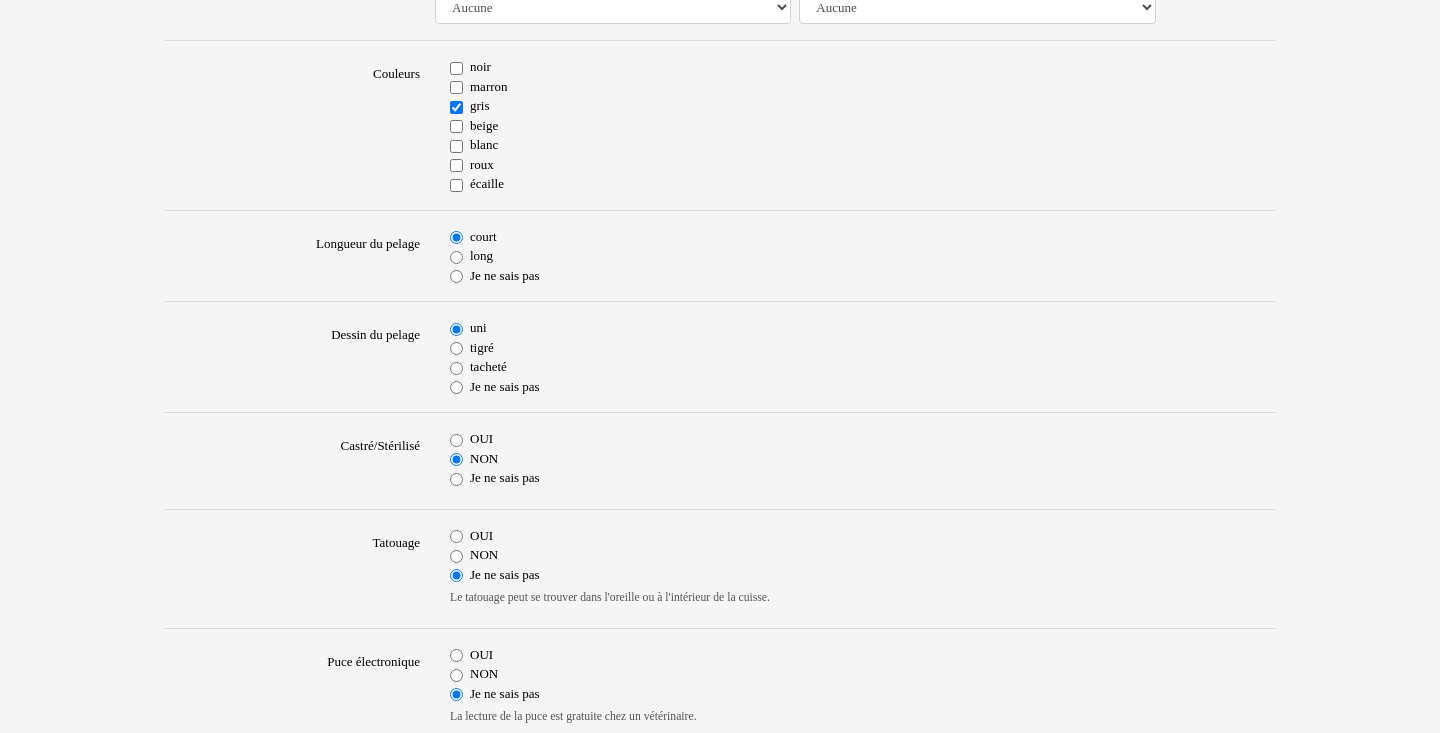 scroll, scrollTop: 386, scrollLeft: 0, axis: vertical 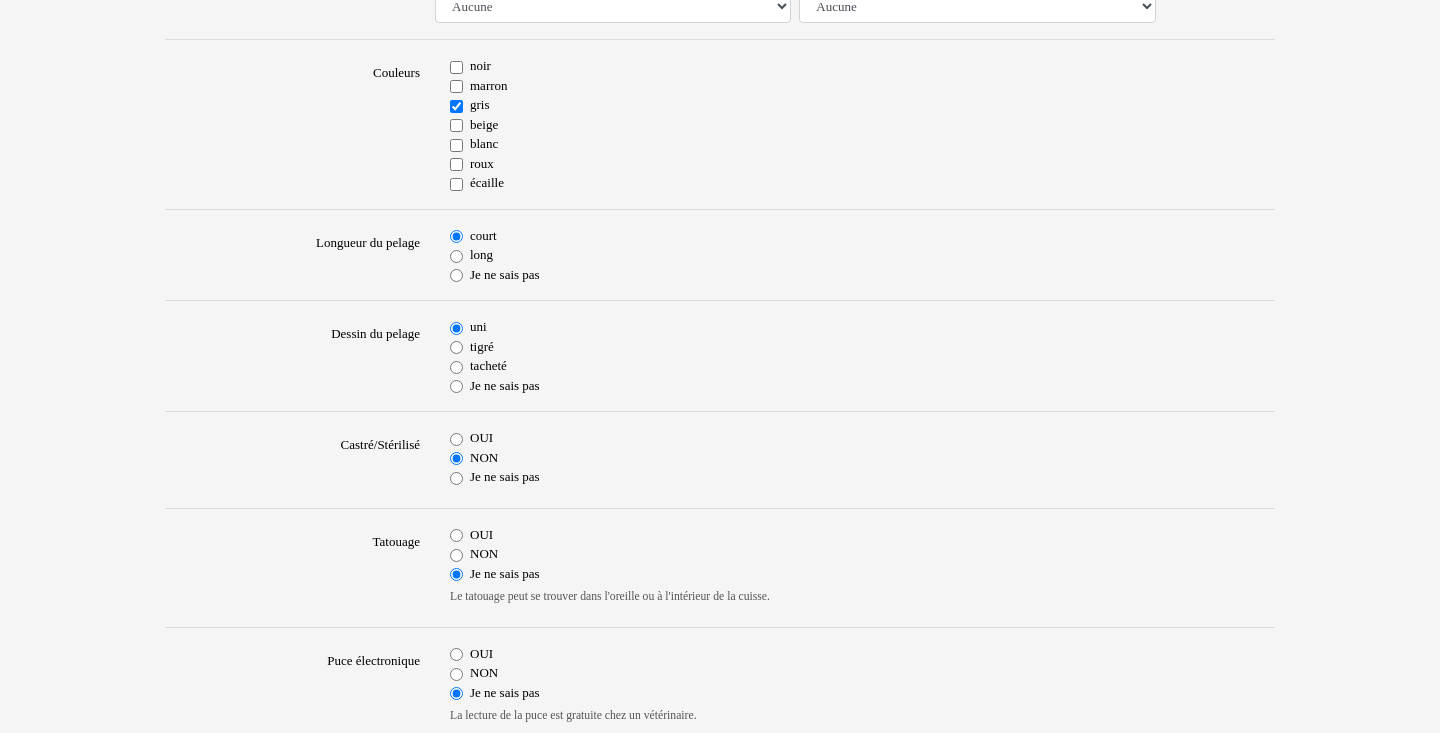 click on "NON" at bounding box center [456, 555] 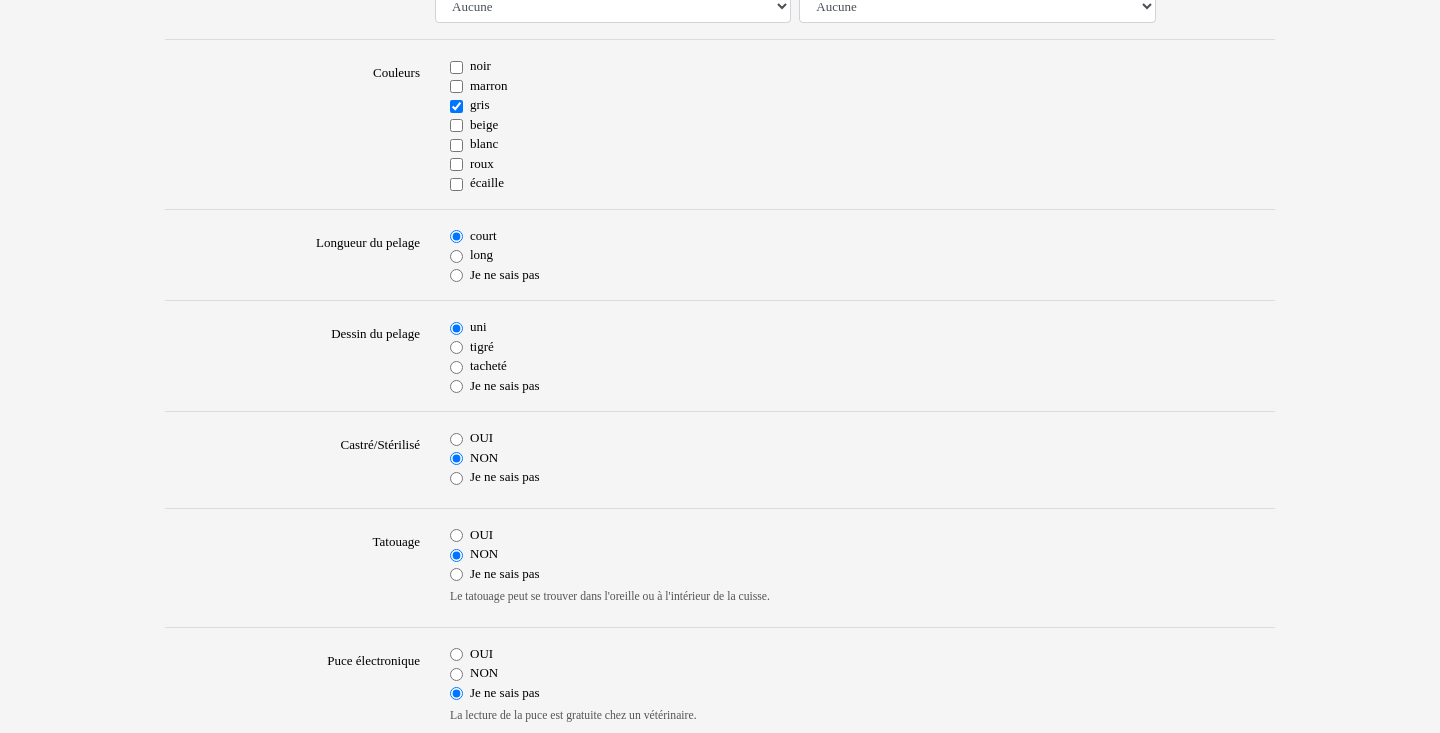 click on "NON" at bounding box center [456, 674] 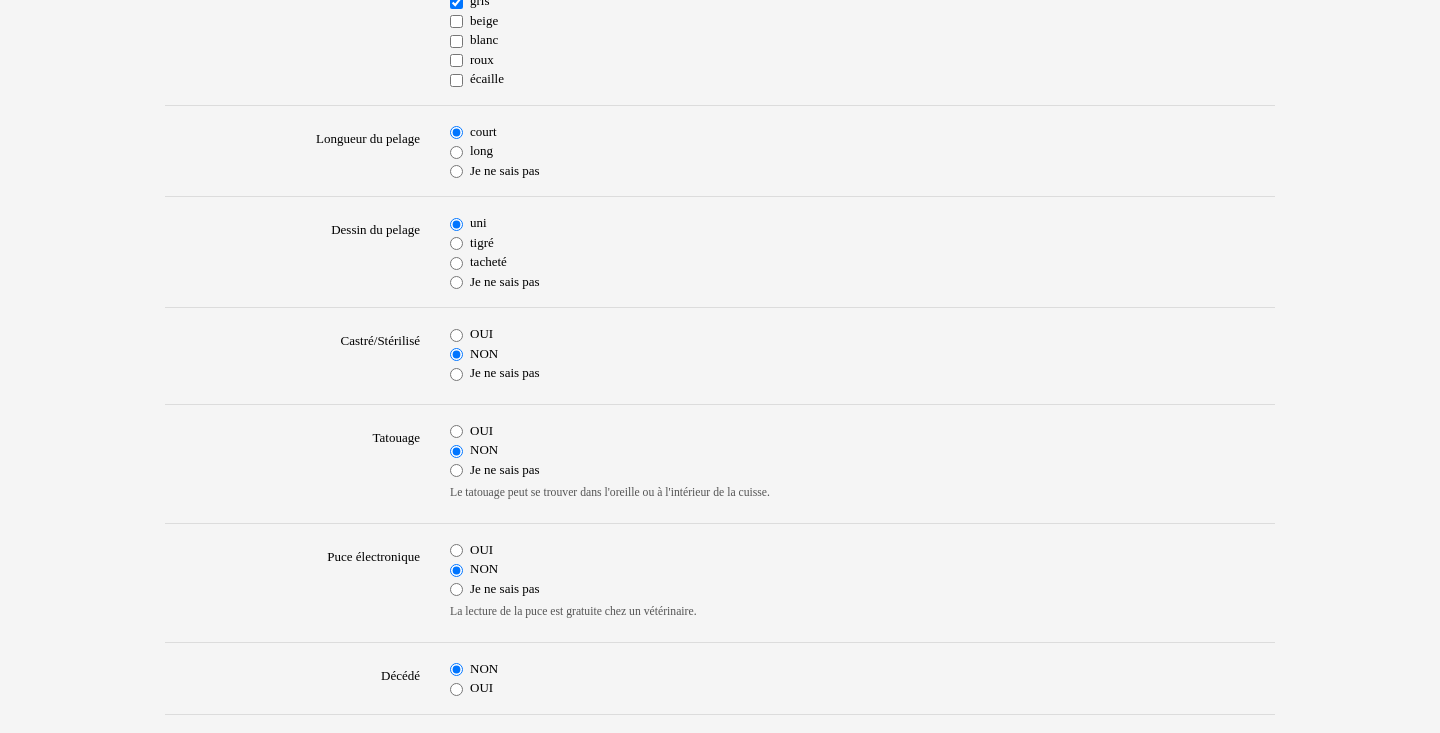 scroll, scrollTop: 496, scrollLeft: 0, axis: vertical 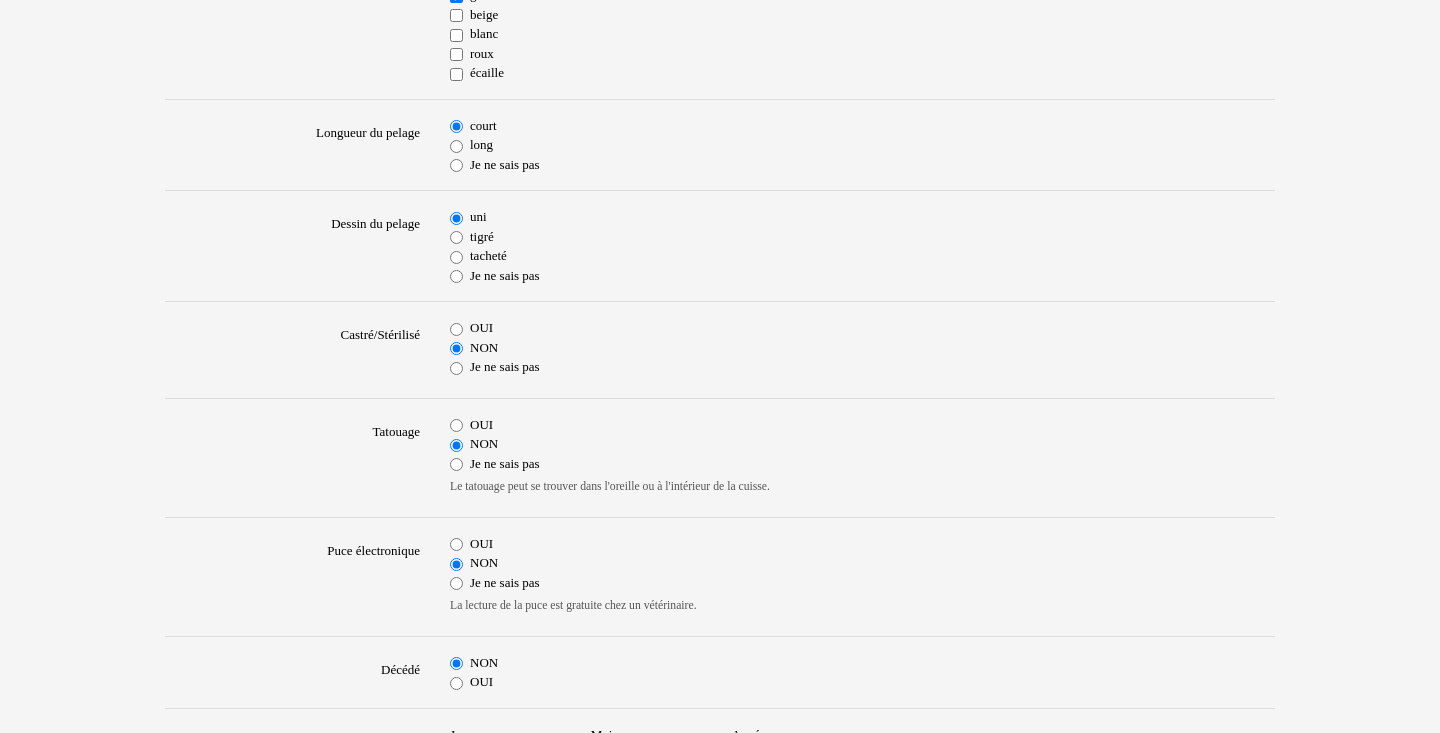 click on "Je ne sais pas" at bounding box center (456, 583) 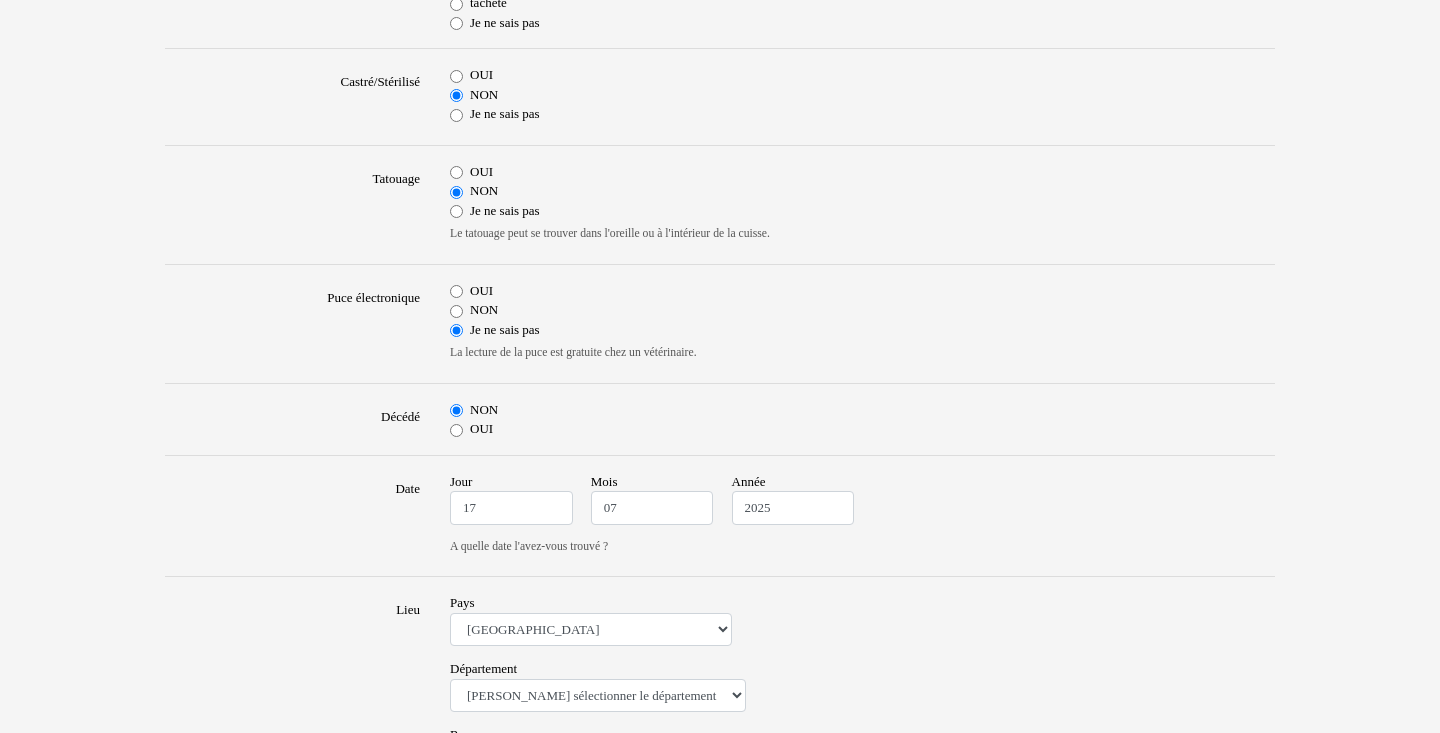 scroll, scrollTop: 752, scrollLeft: 0, axis: vertical 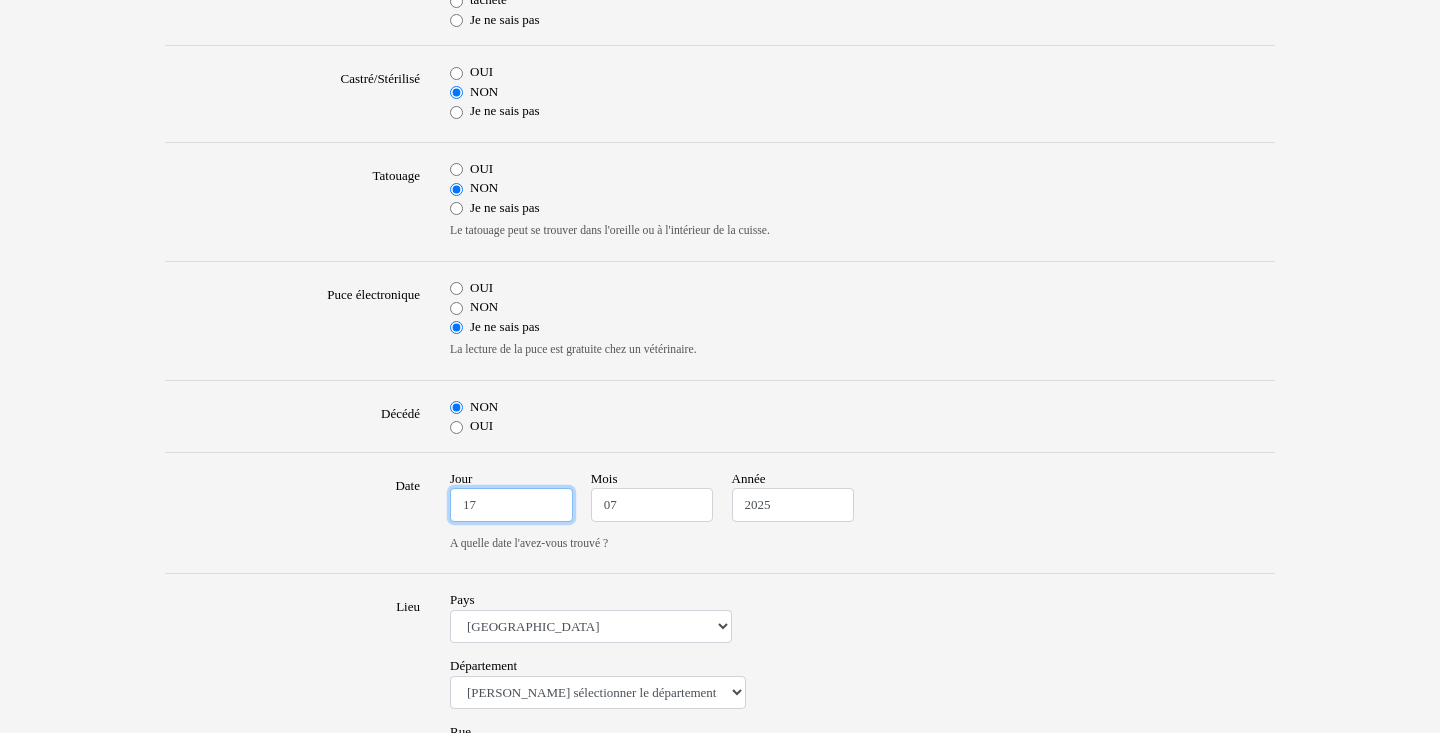 drag, startPoint x: 485, startPoint y: 495, endPoint x: 429, endPoint y: 491, distance: 56.142673 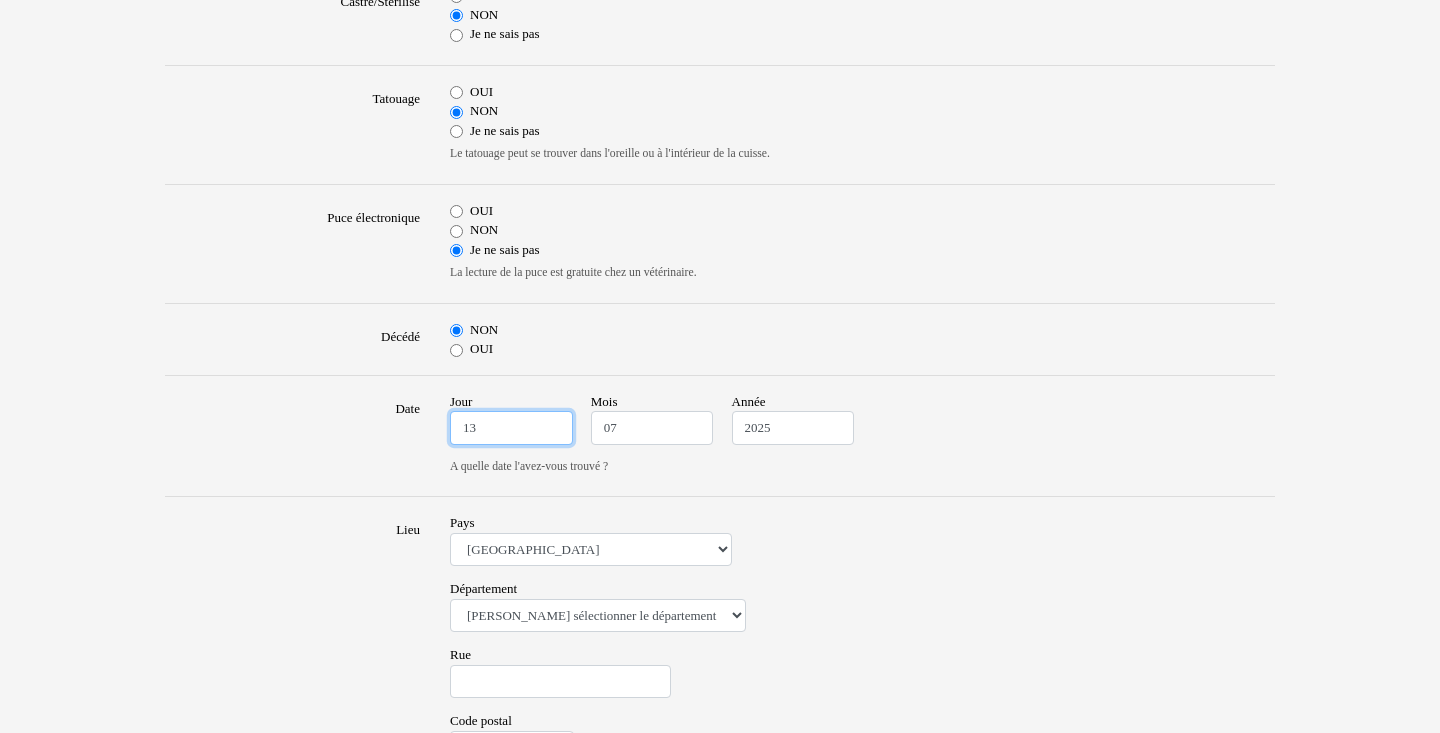 scroll, scrollTop: 832, scrollLeft: 0, axis: vertical 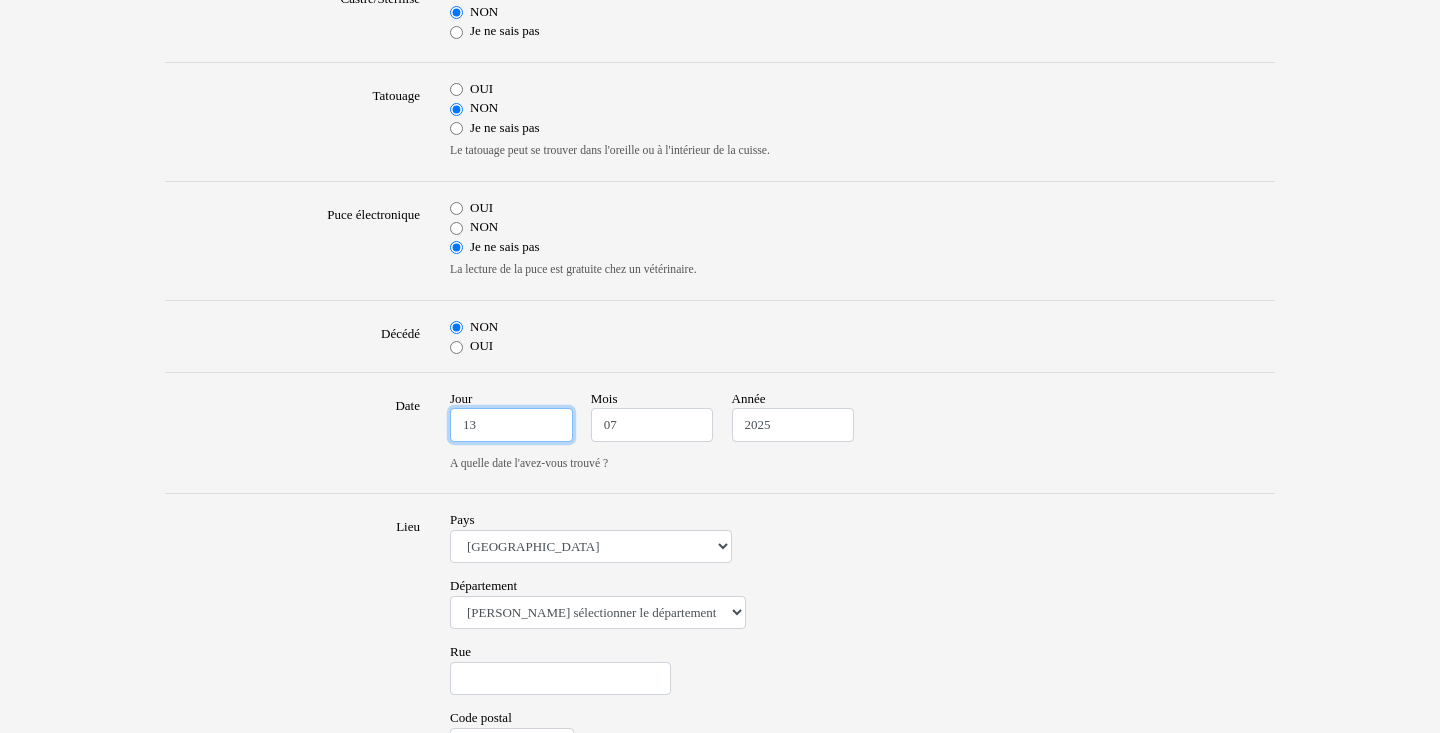 type on "13" 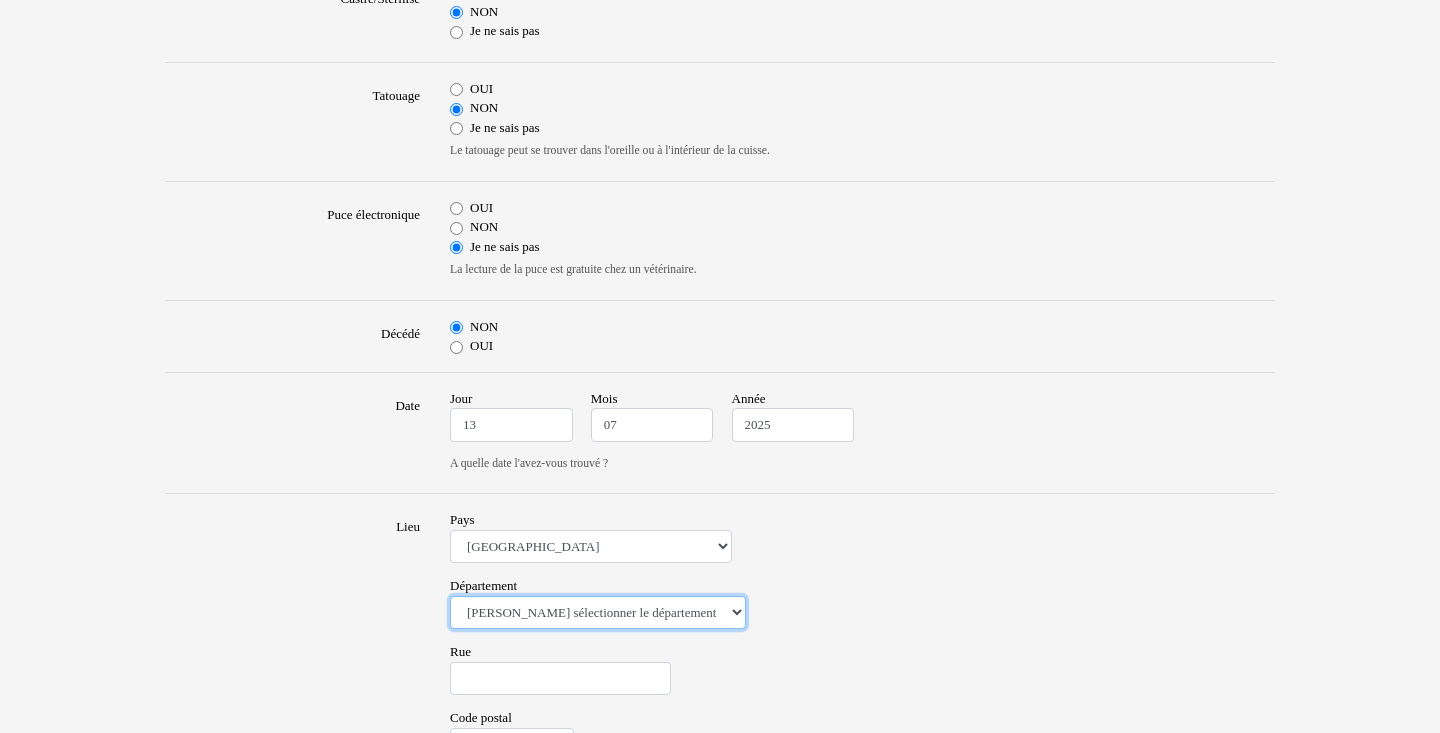 select on "49" 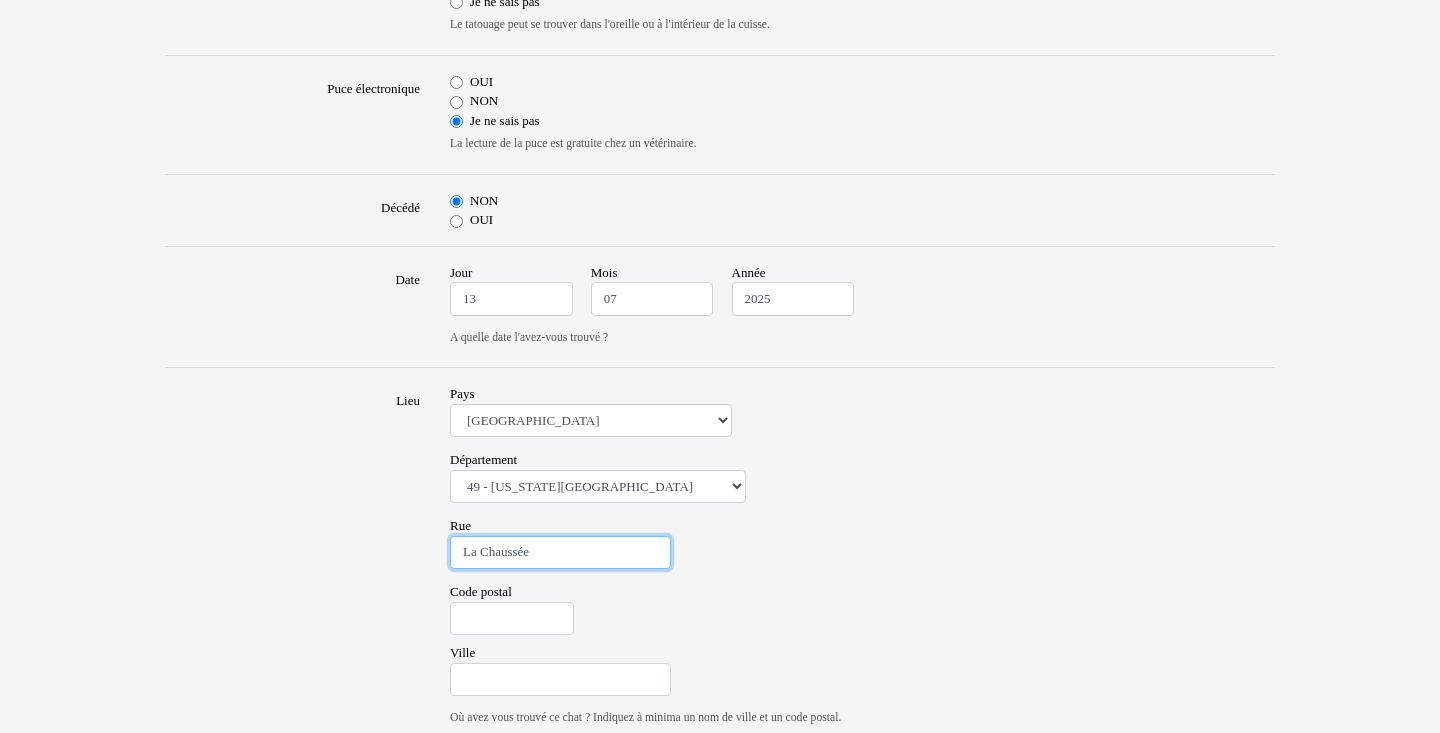 scroll, scrollTop: 979, scrollLeft: 0, axis: vertical 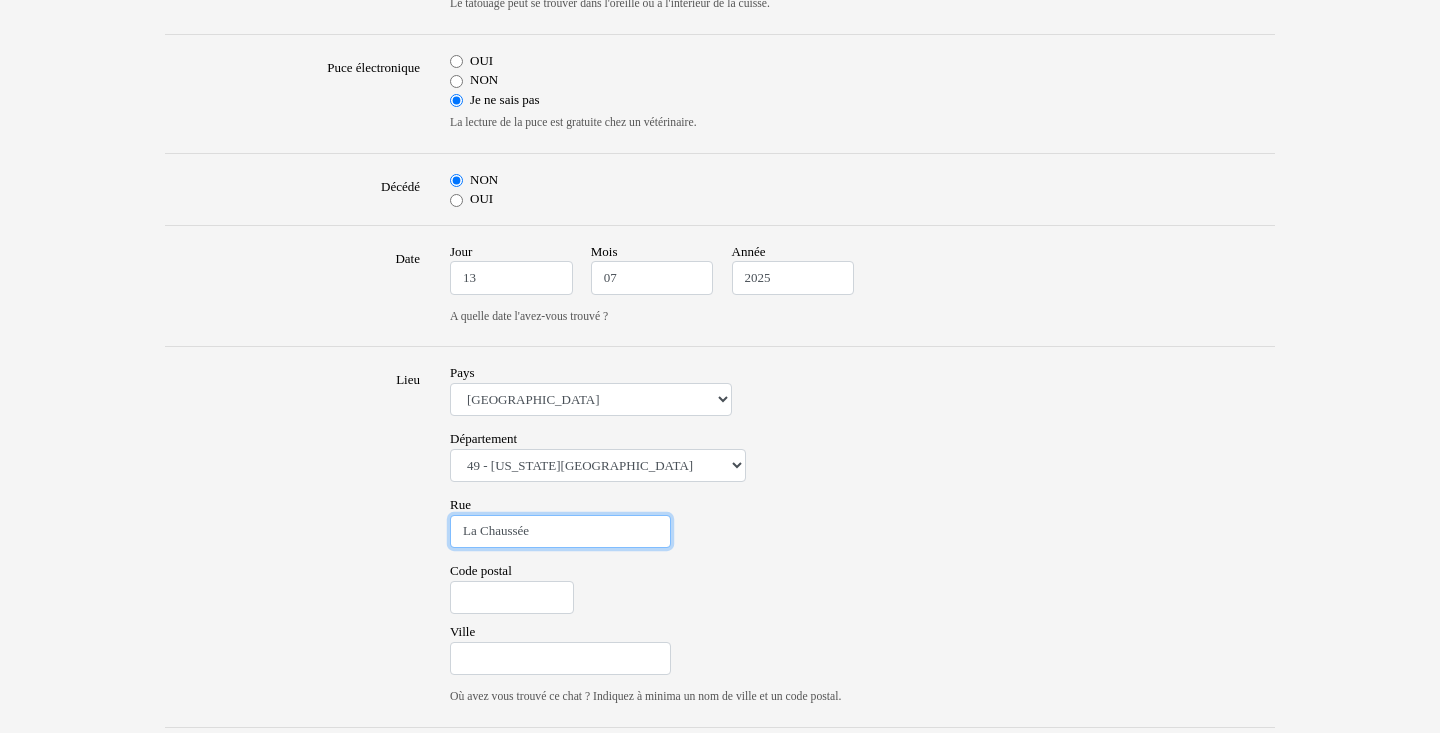 type on "La Chaussée" 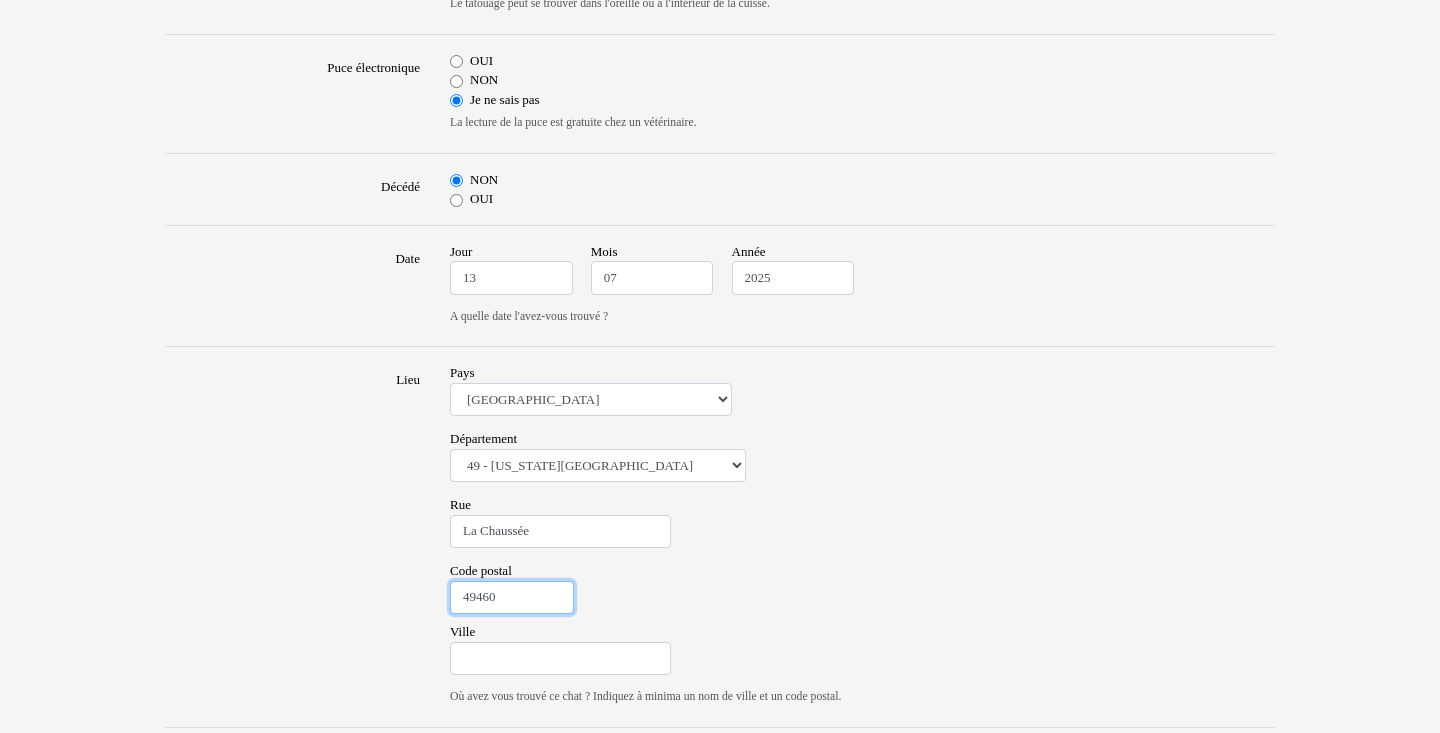 type on "49460" 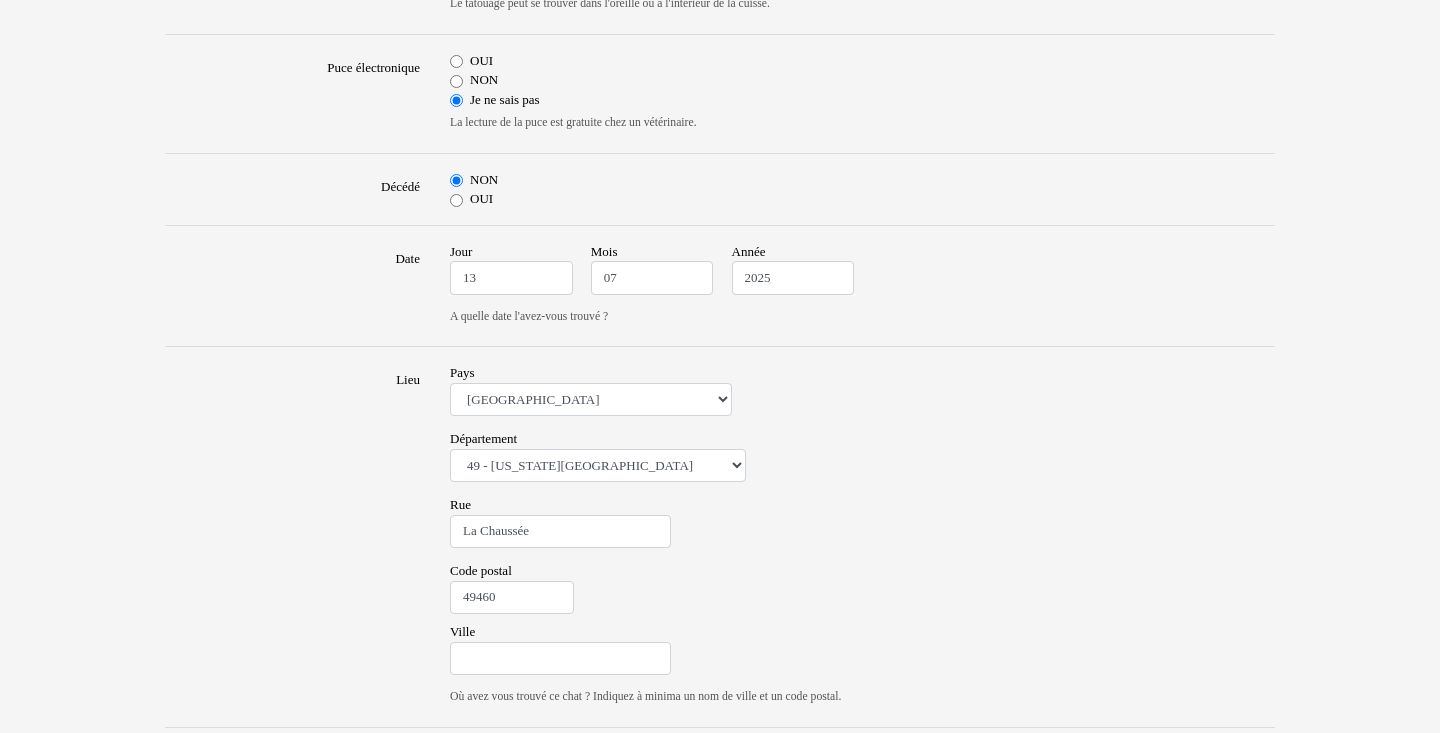 click on "Lieu" at bounding box center (292, 537) 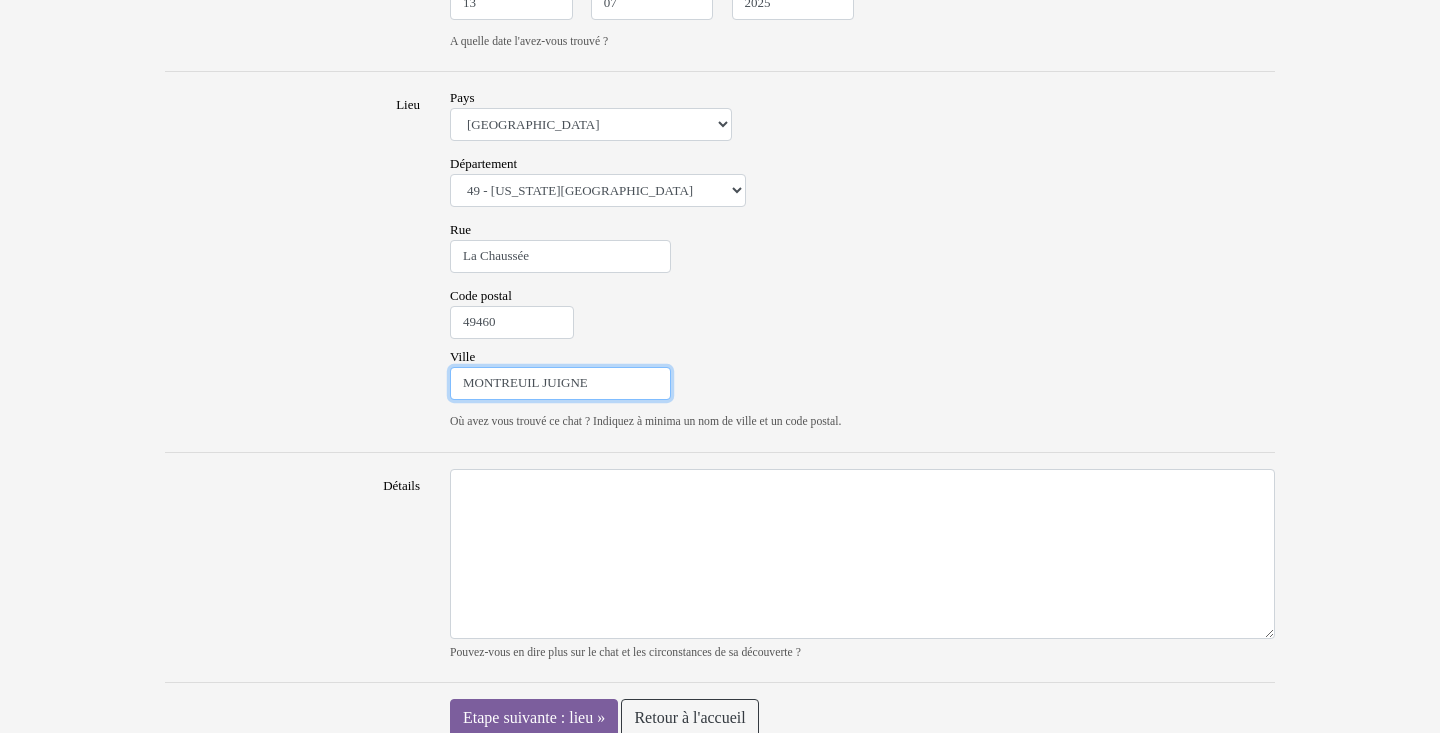 scroll, scrollTop: 1253, scrollLeft: 0, axis: vertical 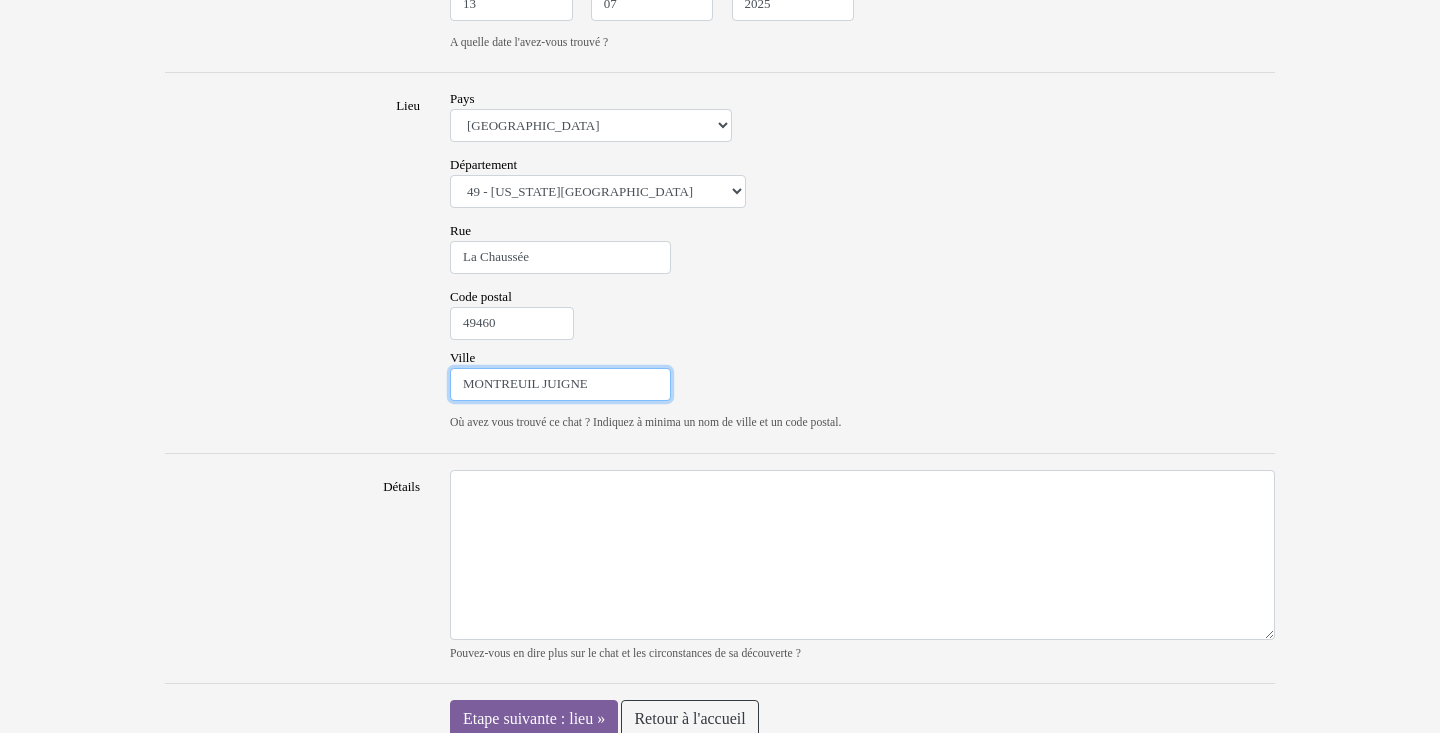 type on "MONTREUIL JUIGNE" 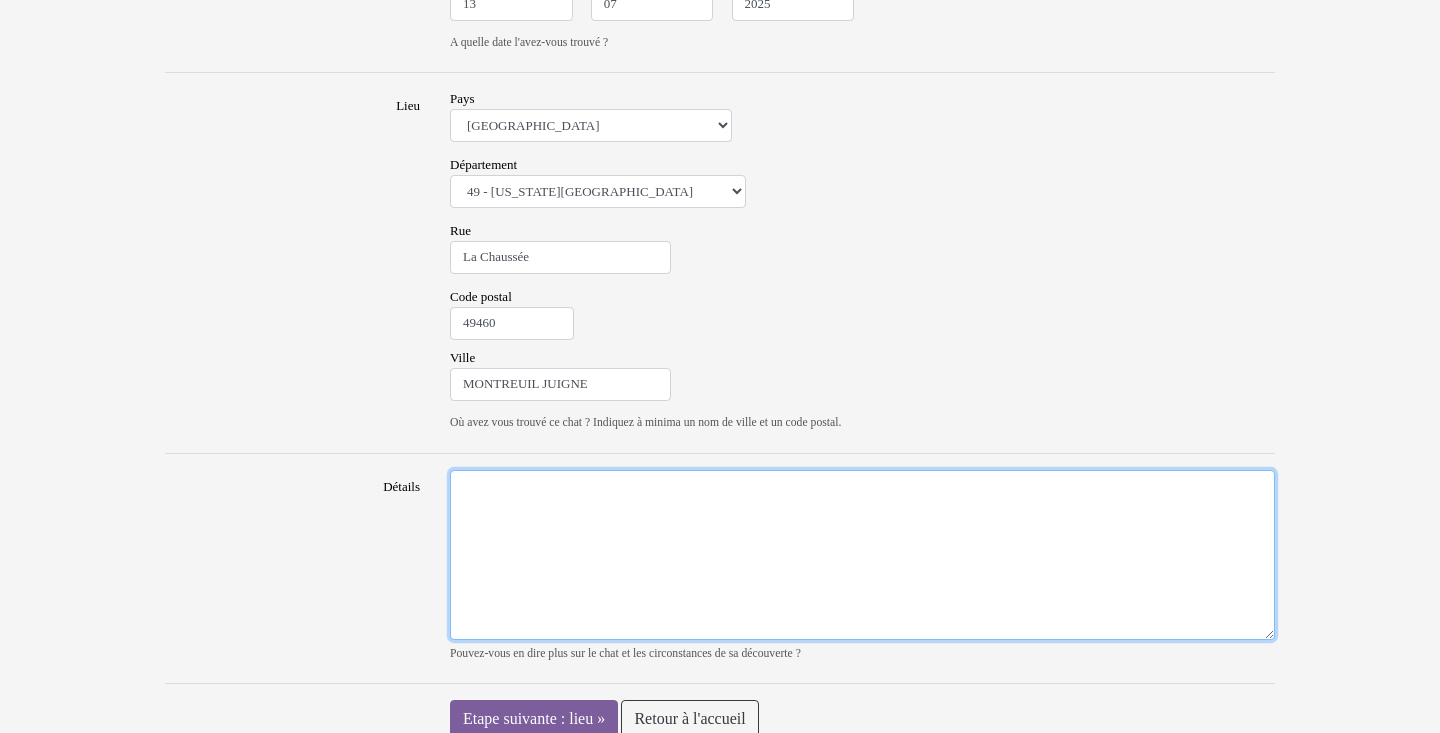 click on "Détails" at bounding box center [862, 555] 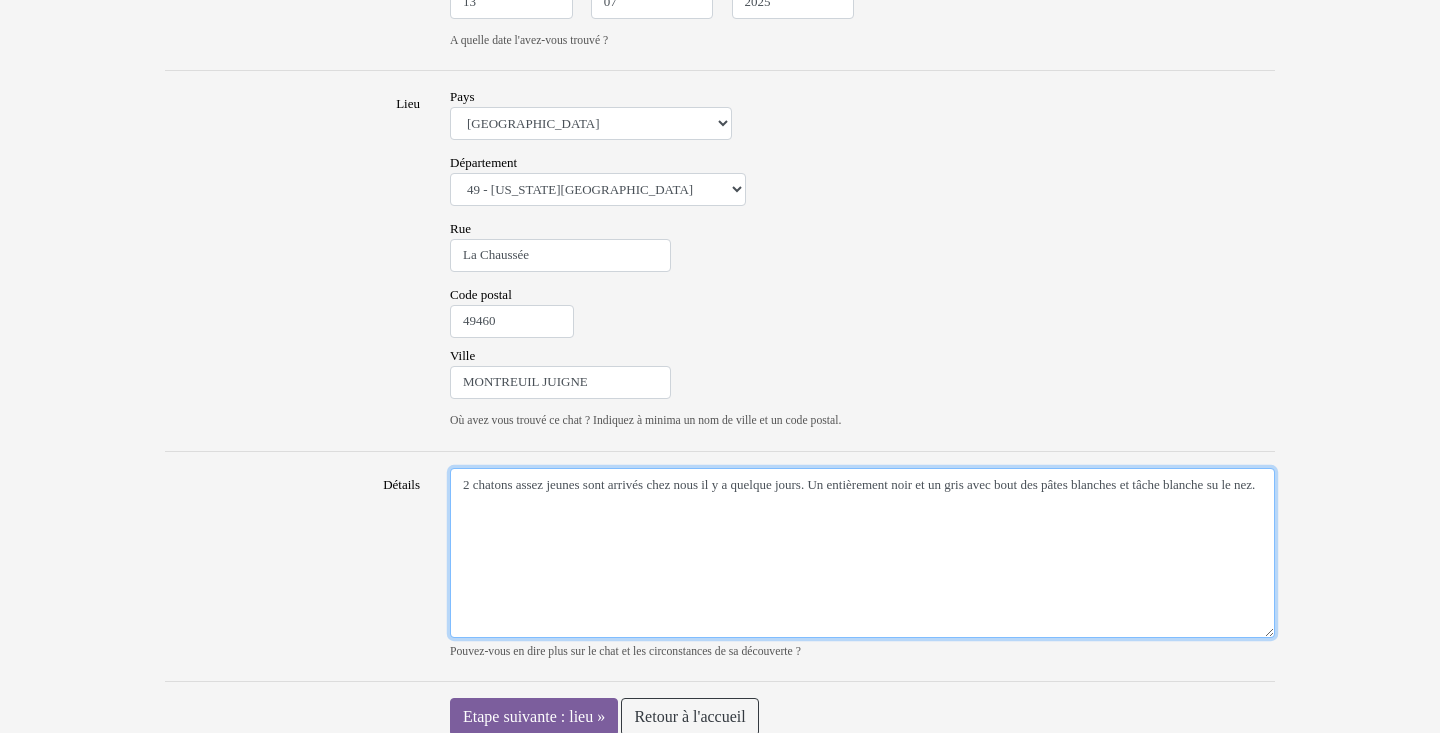 scroll, scrollTop: 1253, scrollLeft: 0, axis: vertical 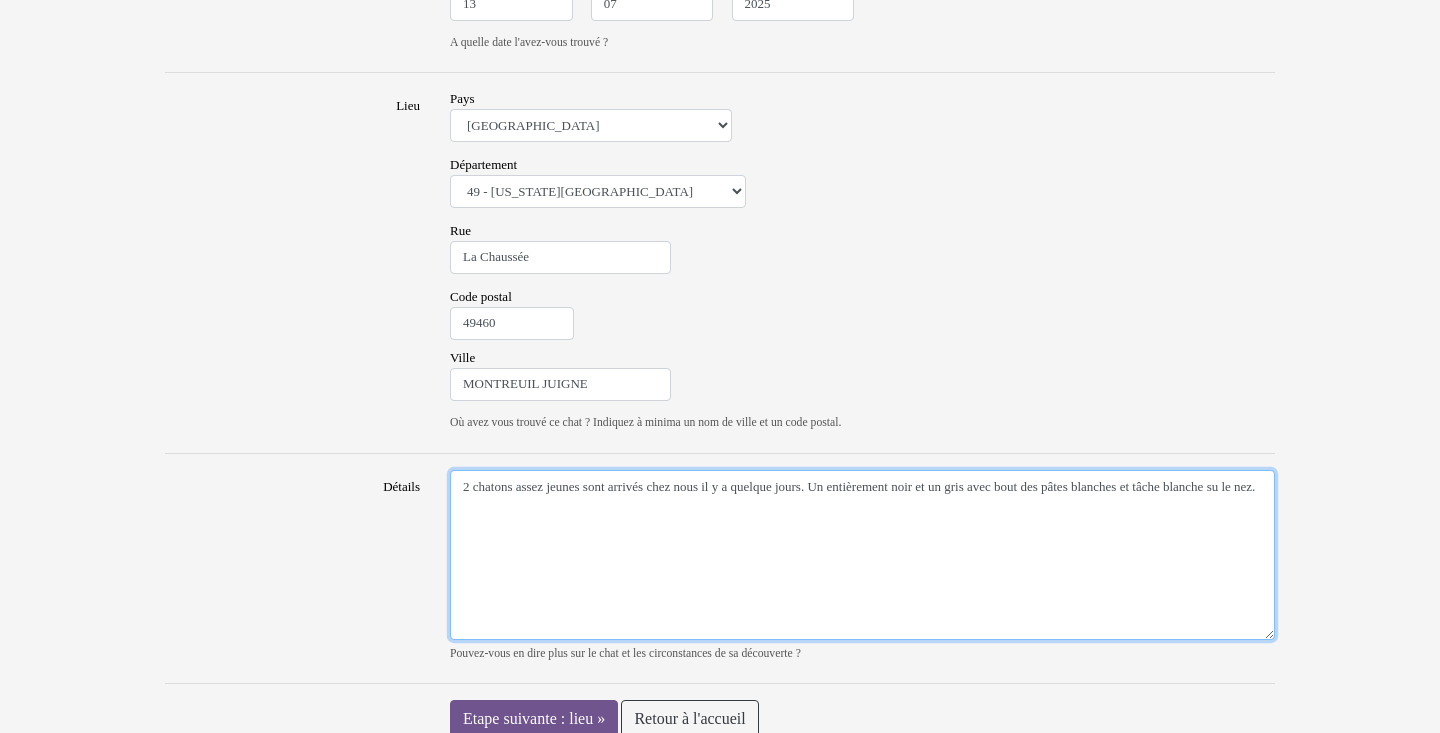 type on "2 chatons assez jeunes sont arrivés chez nous il y a quelque jours. Un entièrement noir et un gris avec bout des pâtes blanches et tâche blanche su le nez." 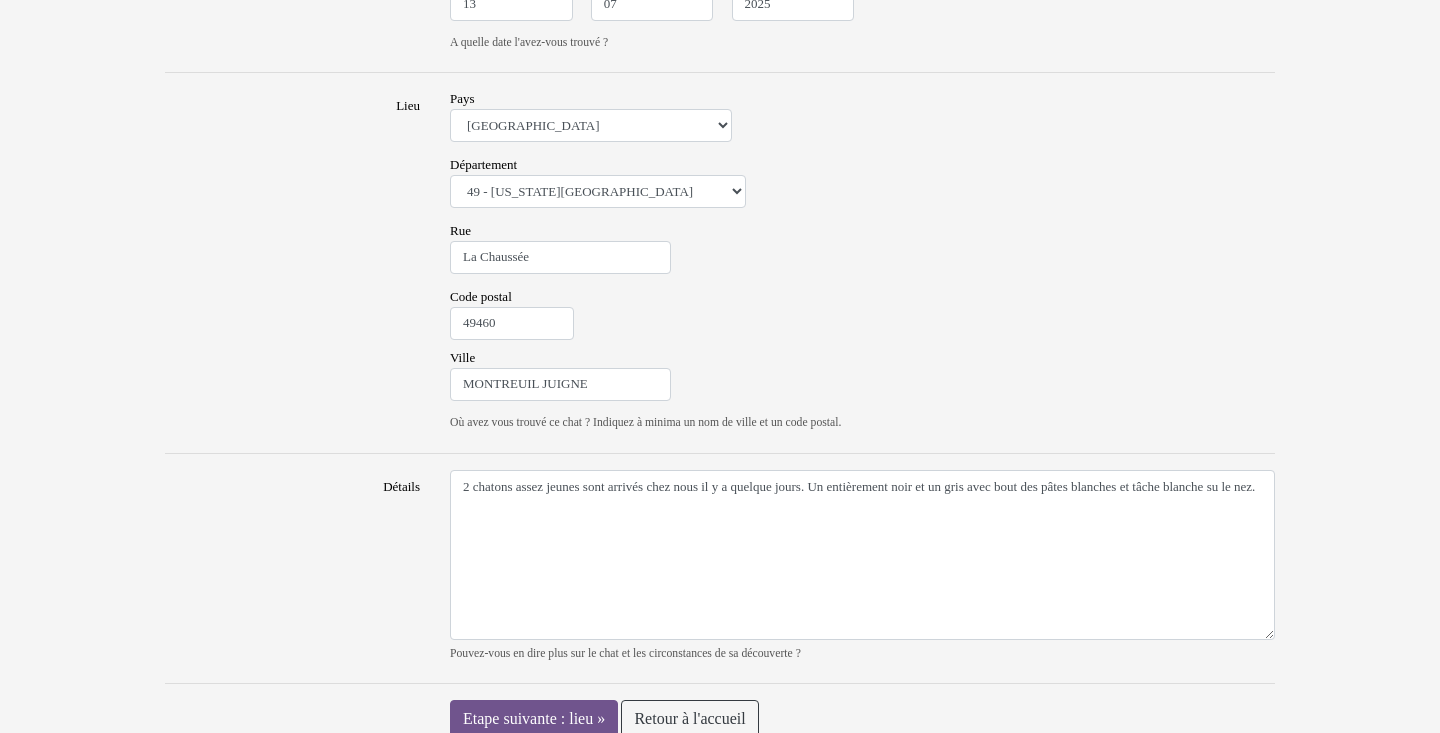 click on "Etape suivante : lieu »" at bounding box center (534, 719) 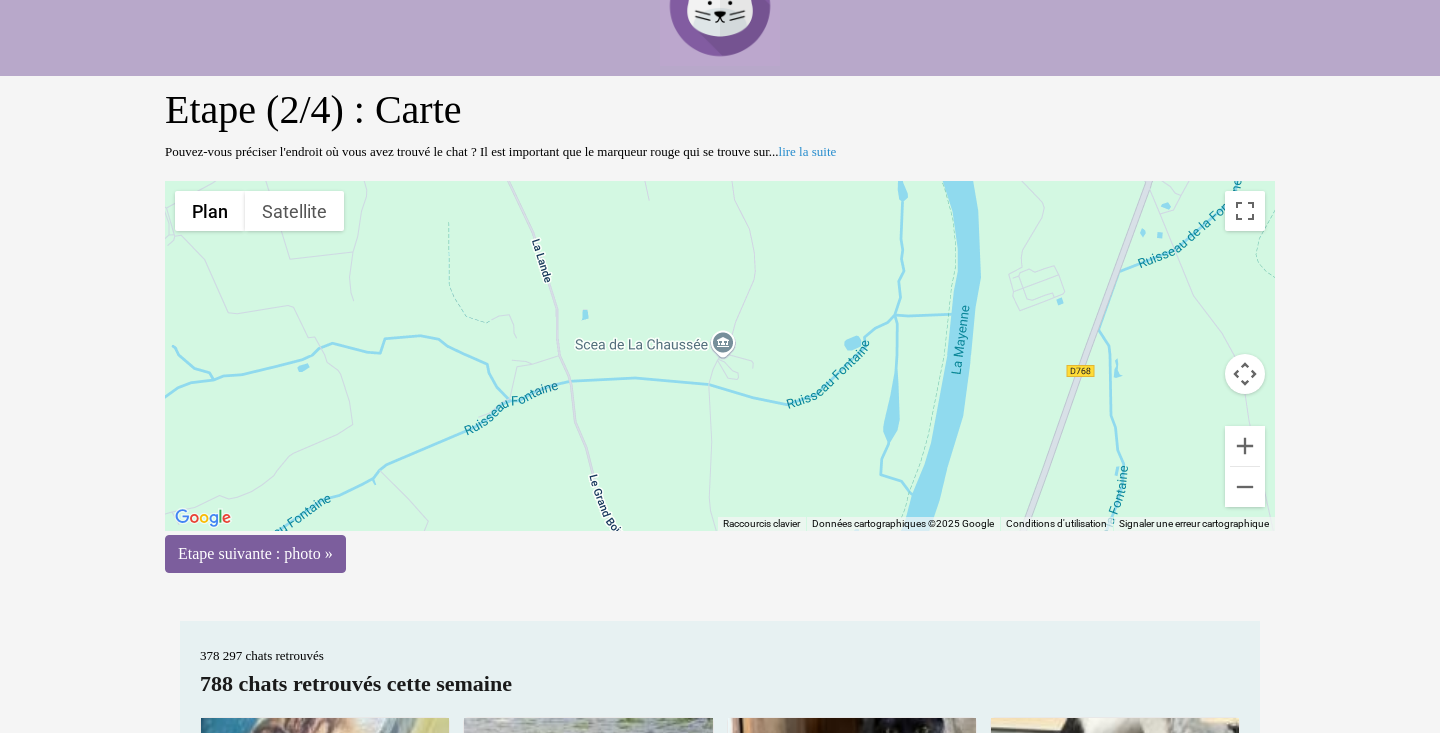 scroll, scrollTop: 104, scrollLeft: 0, axis: vertical 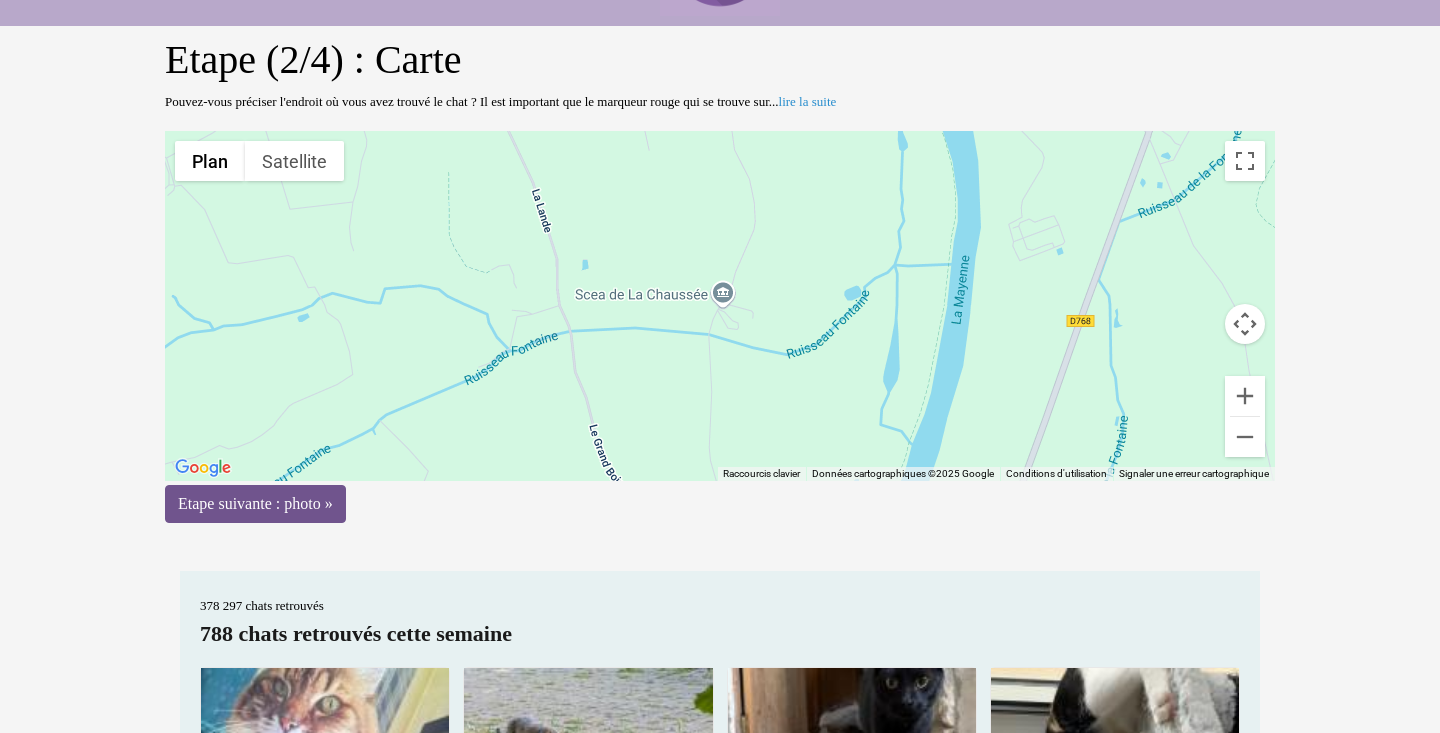 click on "Etape suivante : photo »" at bounding box center [255, 504] 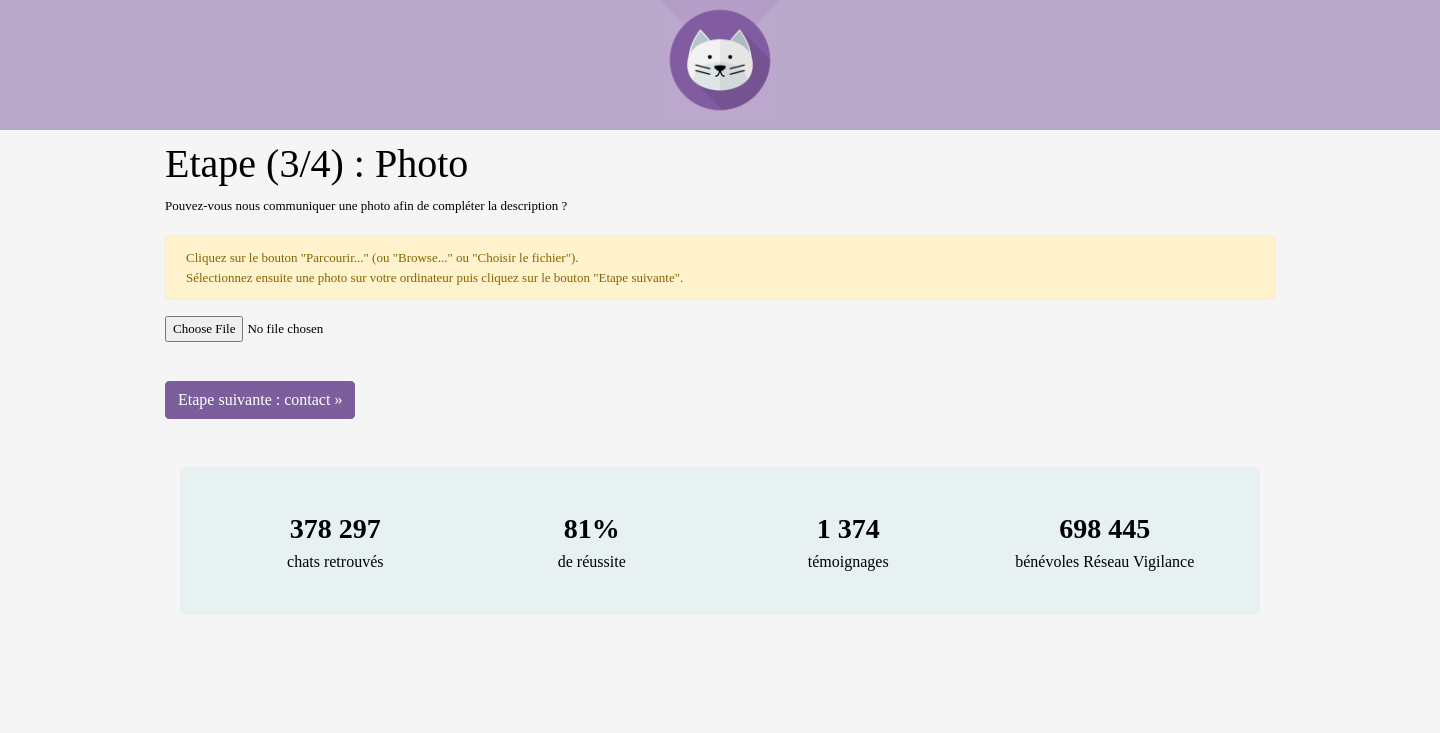 scroll, scrollTop: 0, scrollLeft: 0, axis: both 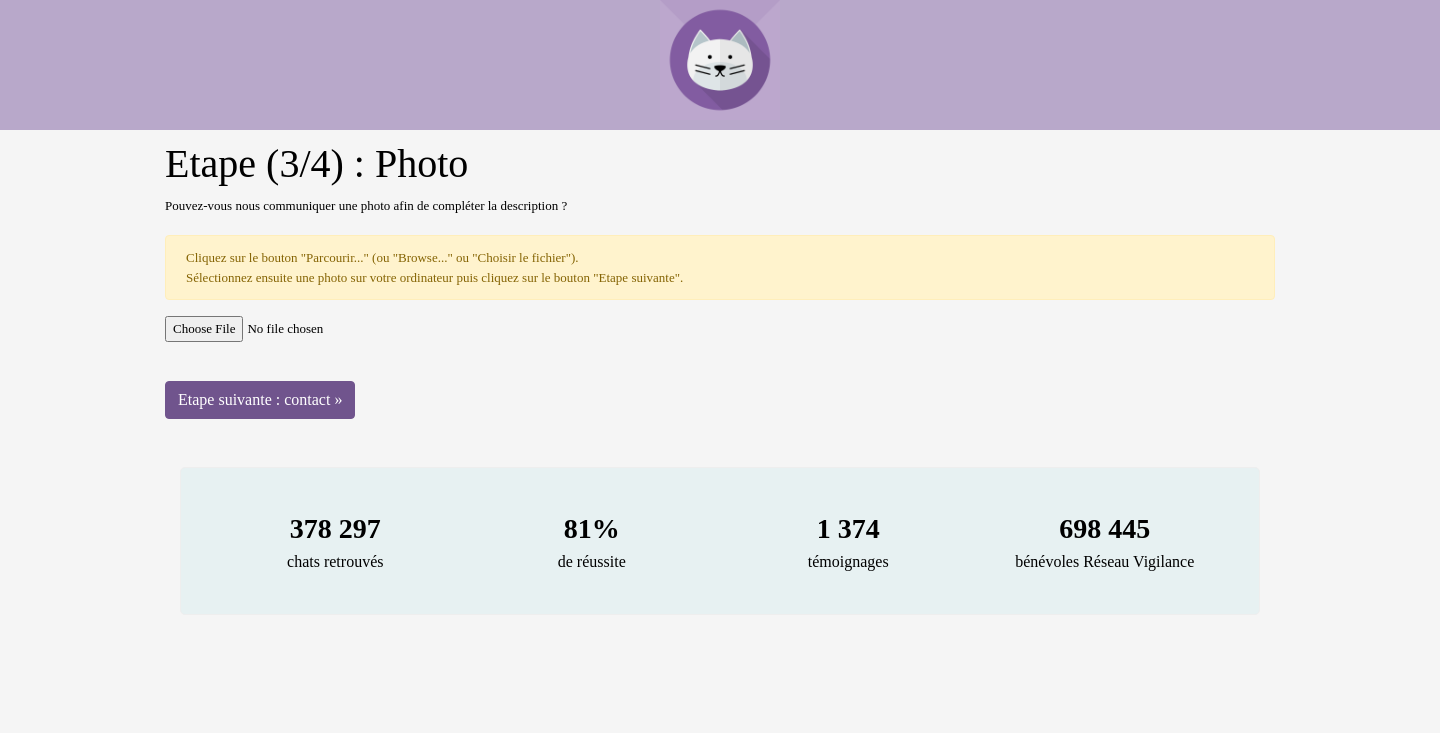 click on "Etape suivante : contact »" at bounding box center [260, 400] 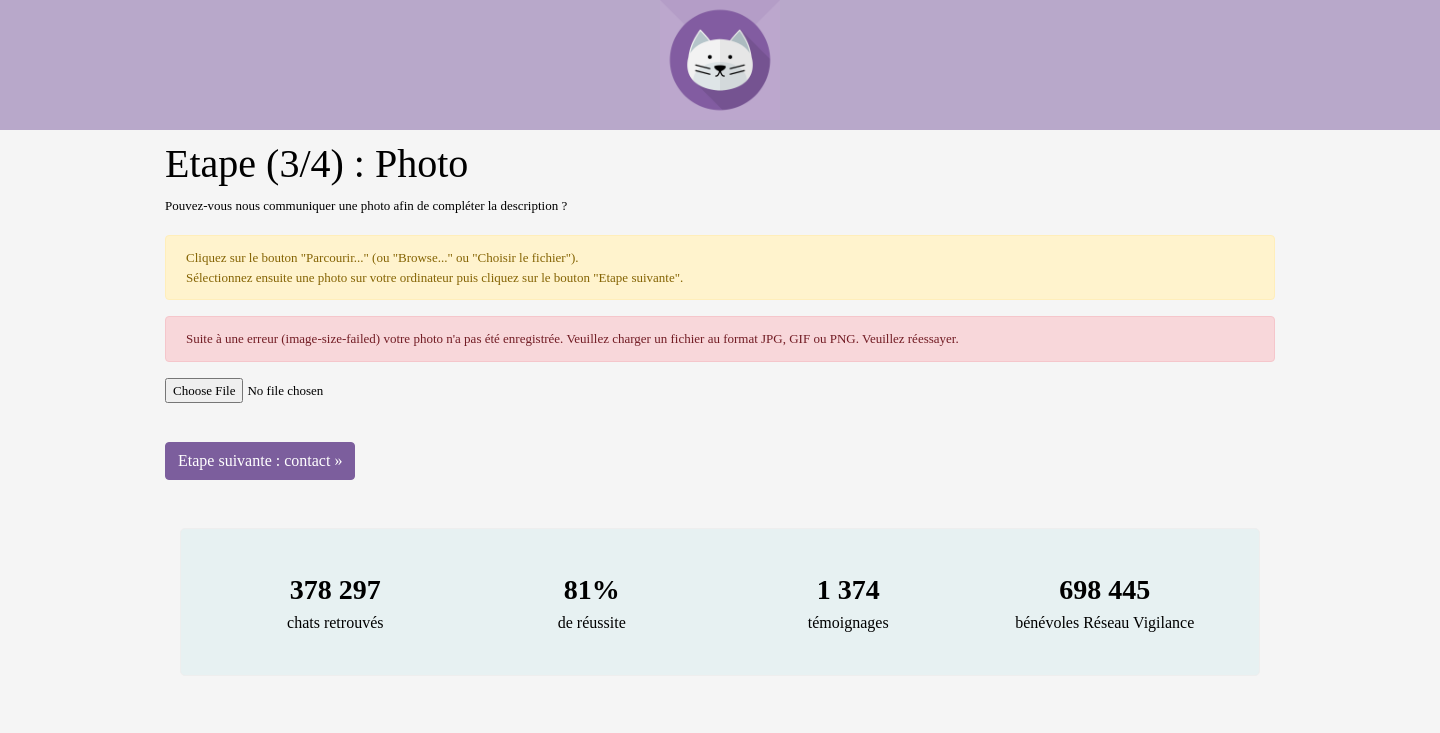 scroll, scrollTop: 0, scrollLeft: 0, axis: both 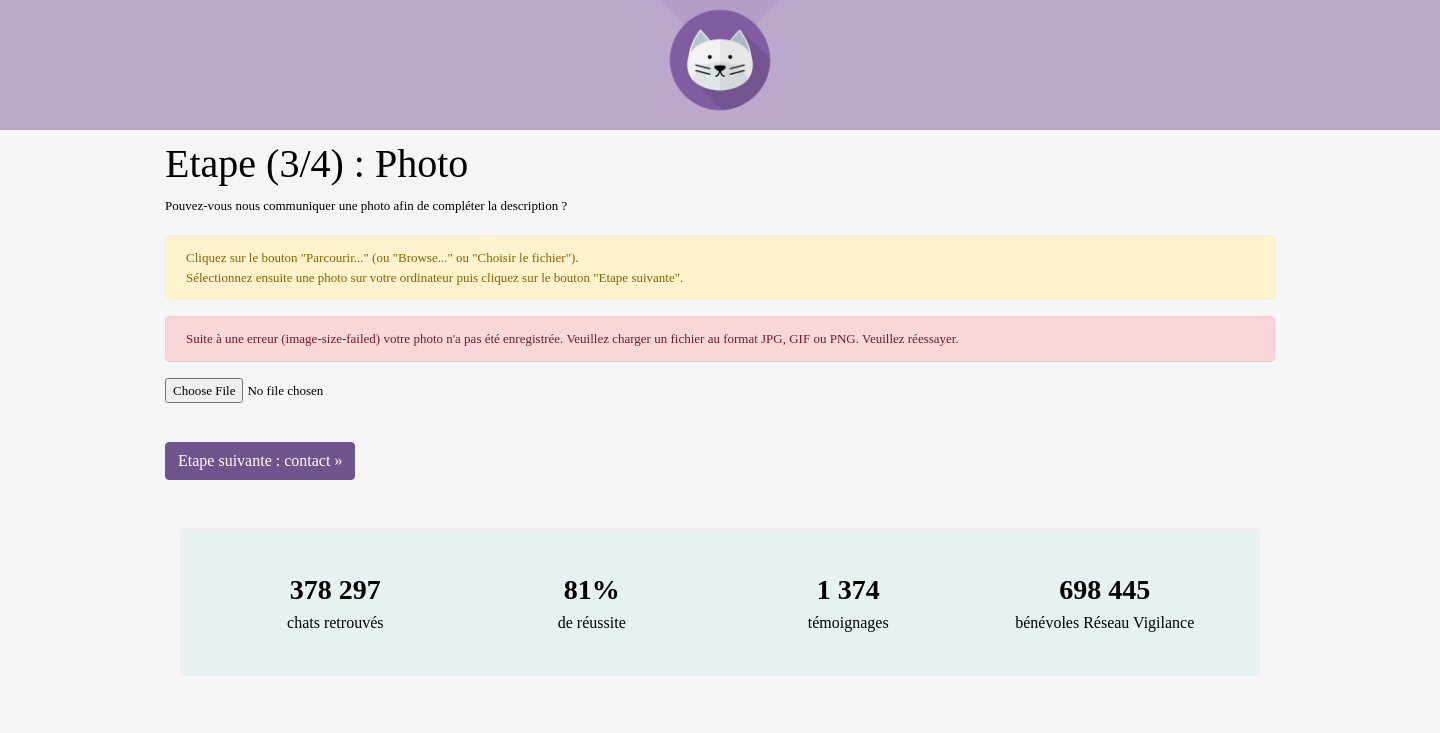 click on "Etape suivante : contact »" at bounding box center [260, 461] 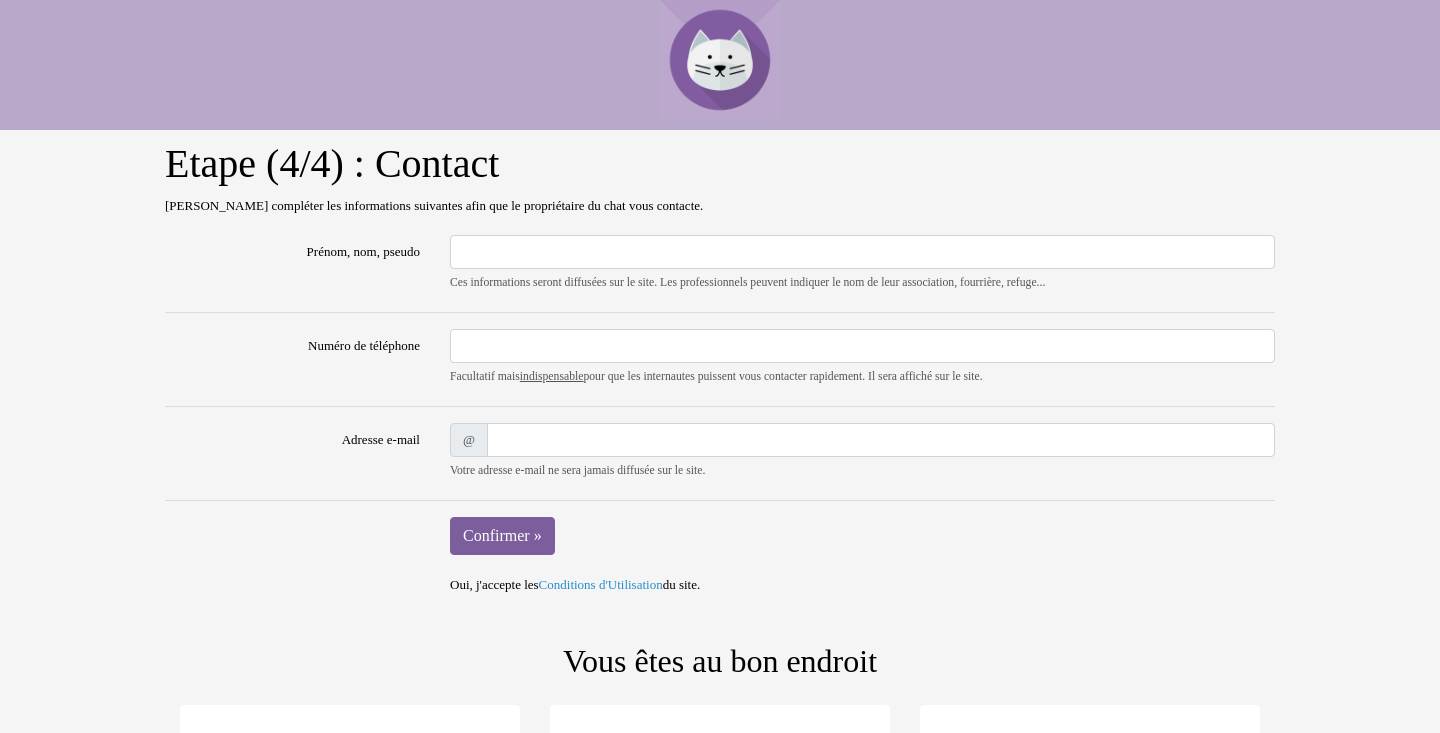 scroll, scrollTop: 0, scrollLeft: 0, axis: both 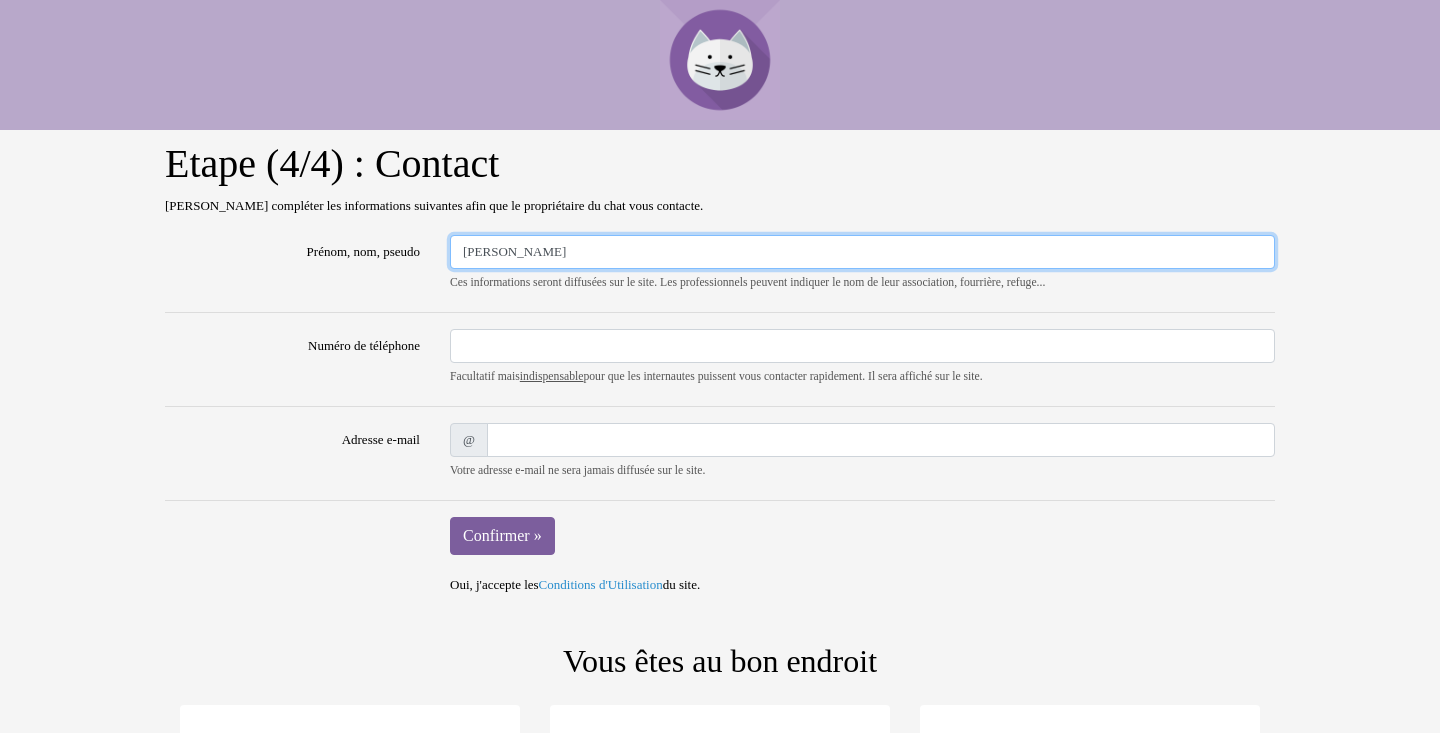 type on "[PERSON_NAME]" 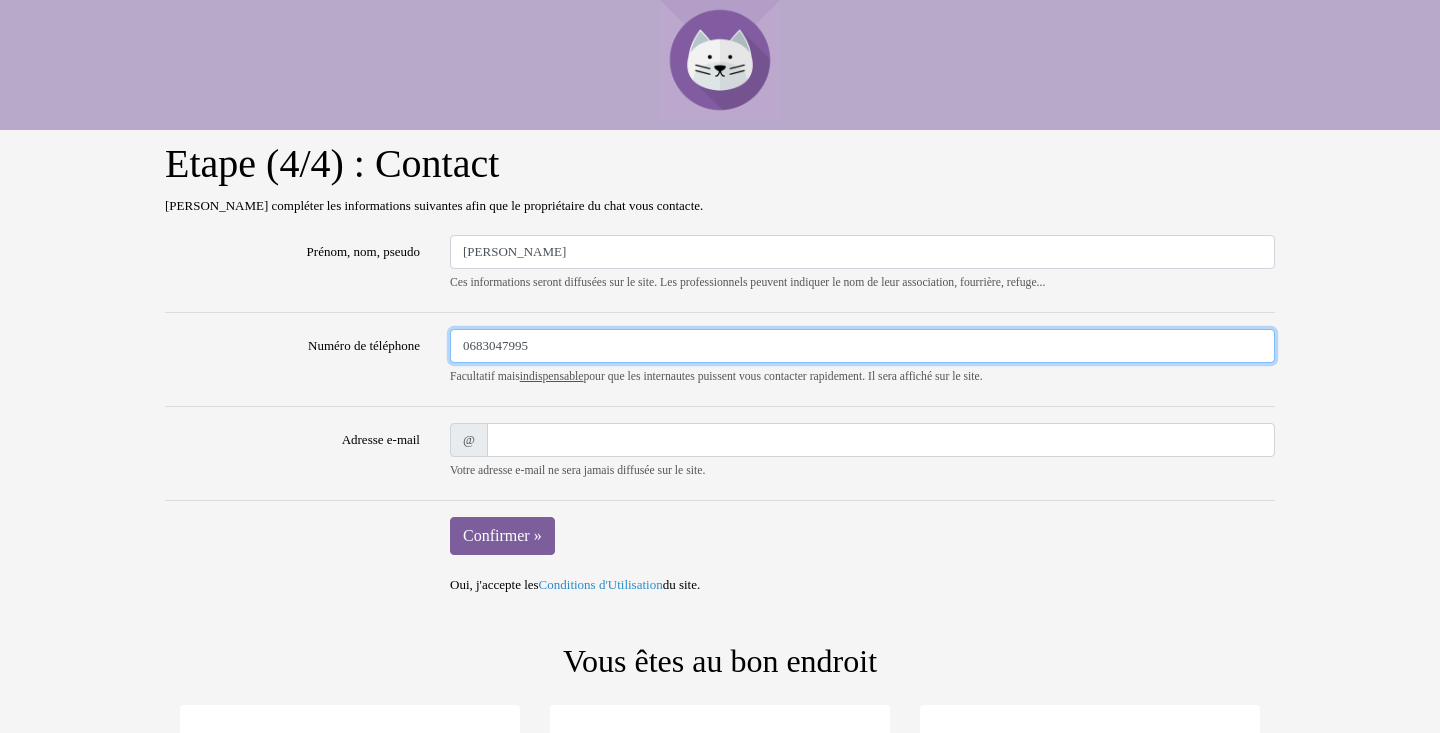 type on "0683047995" 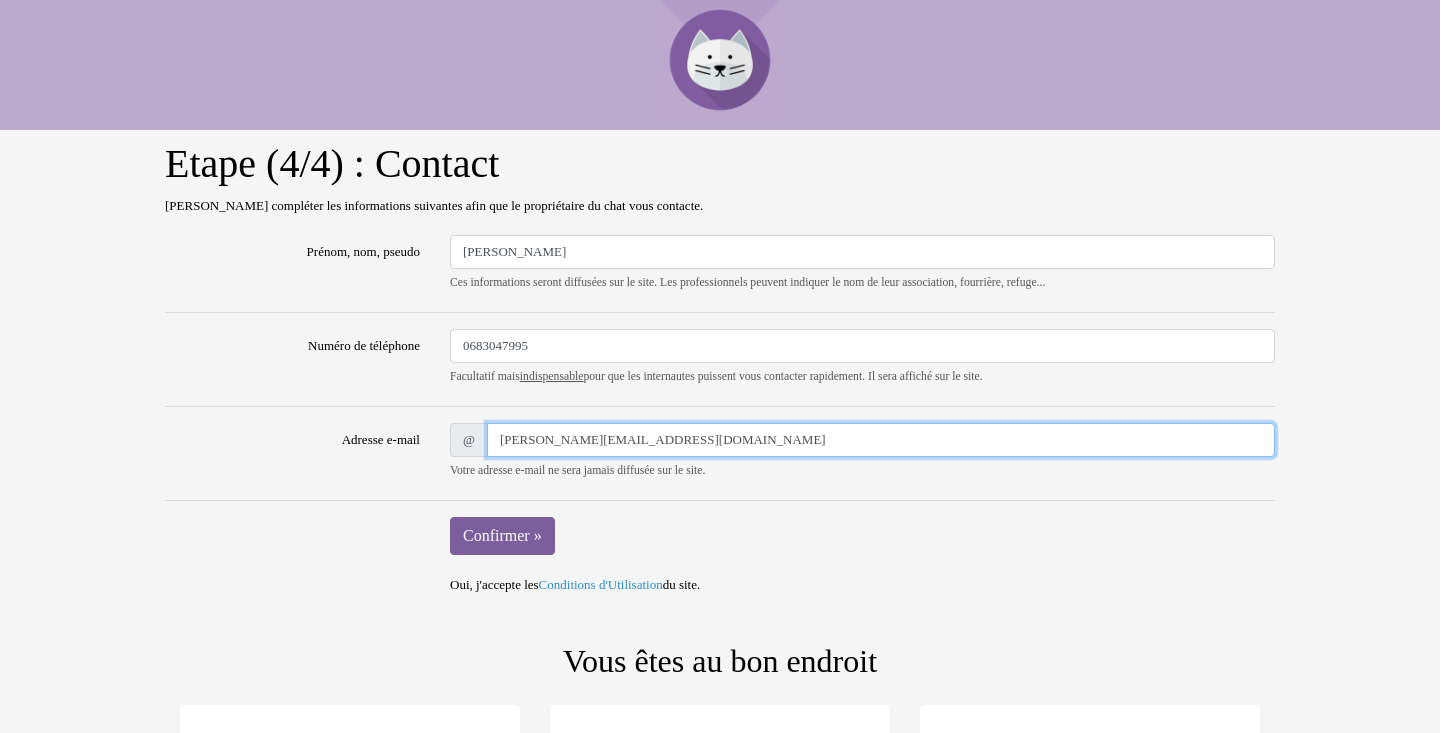 type on "[PERSON_NAME][EMAIL_ADDRESS][DOMAIN_NAME]" 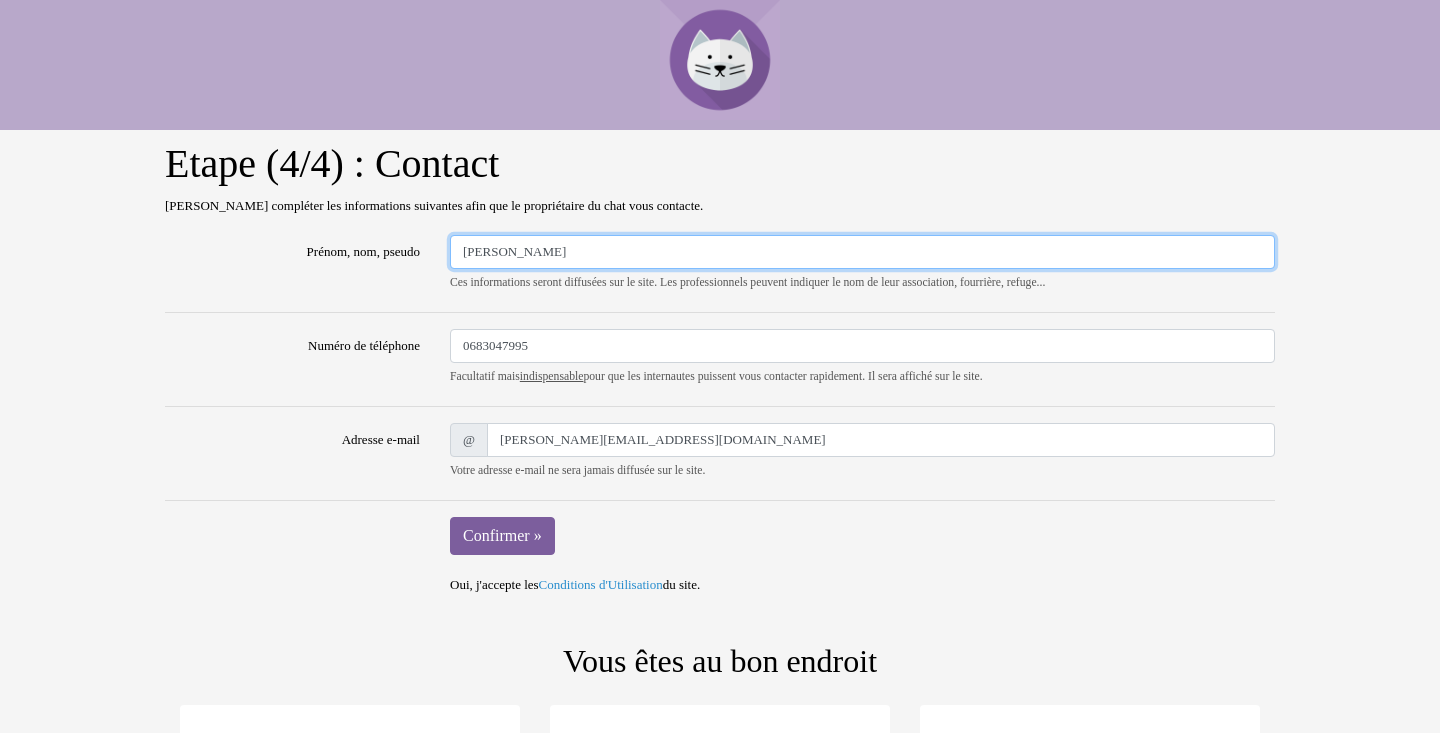 drag, startPoint x: 468, startPoint y: 252, endPoint x: 515, endPoint y: 252, distance: 47 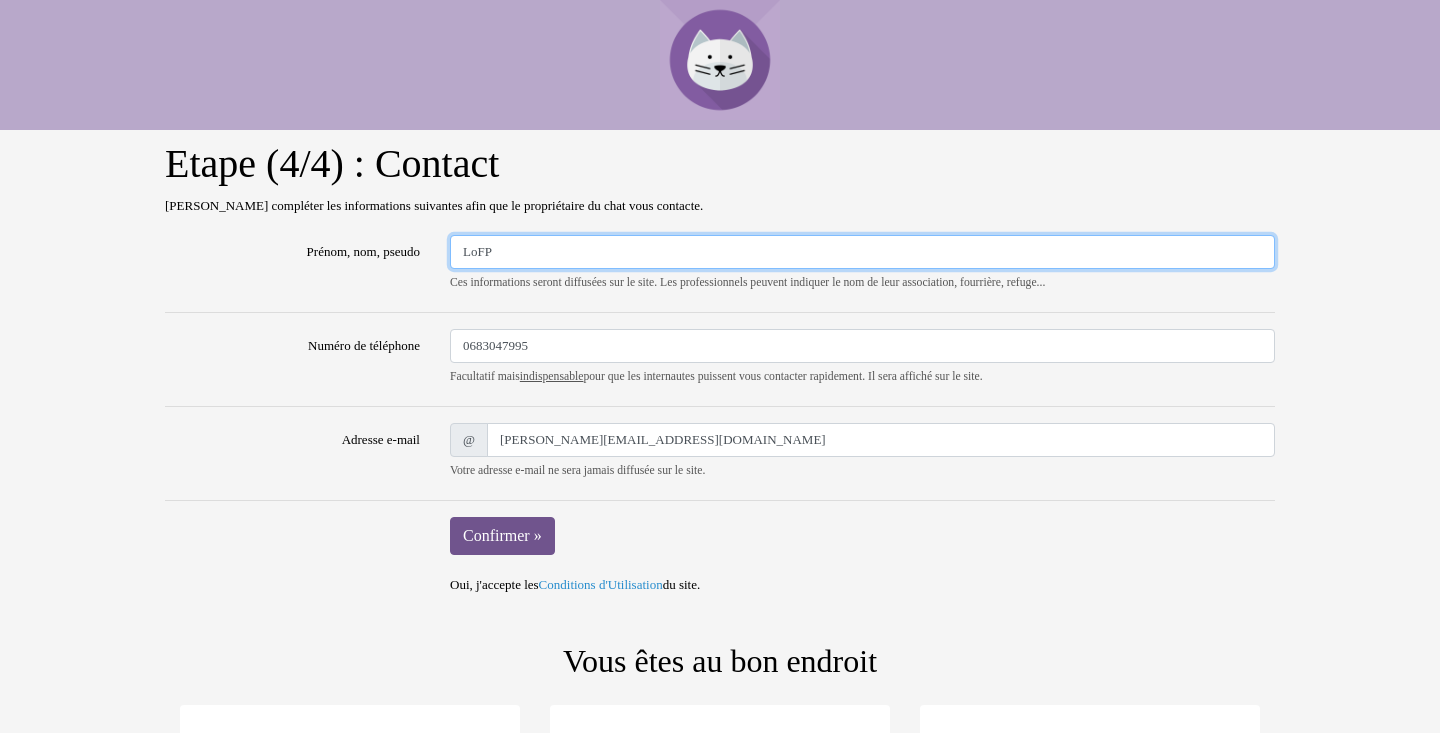 type on "LoFP" 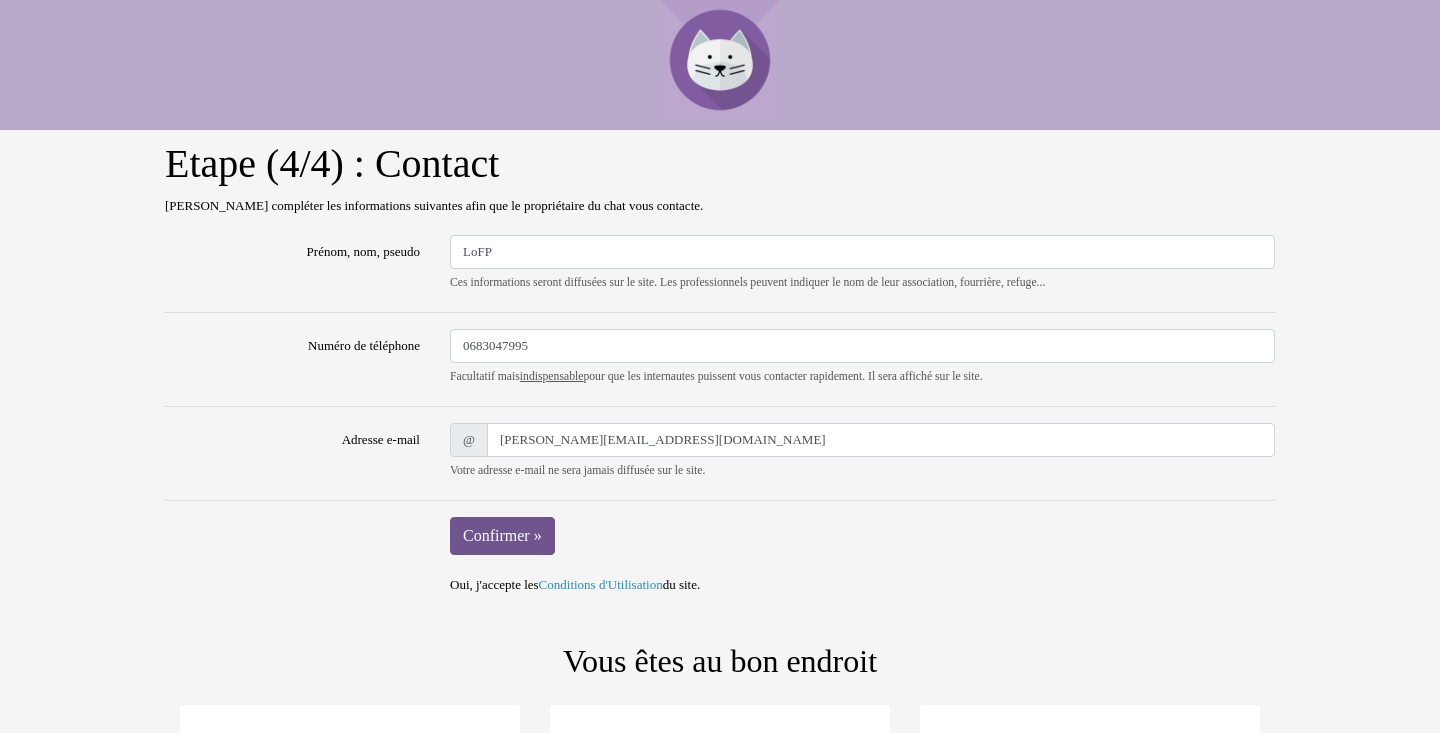 click on "Confirmer »" at bounding box center [502, 536] 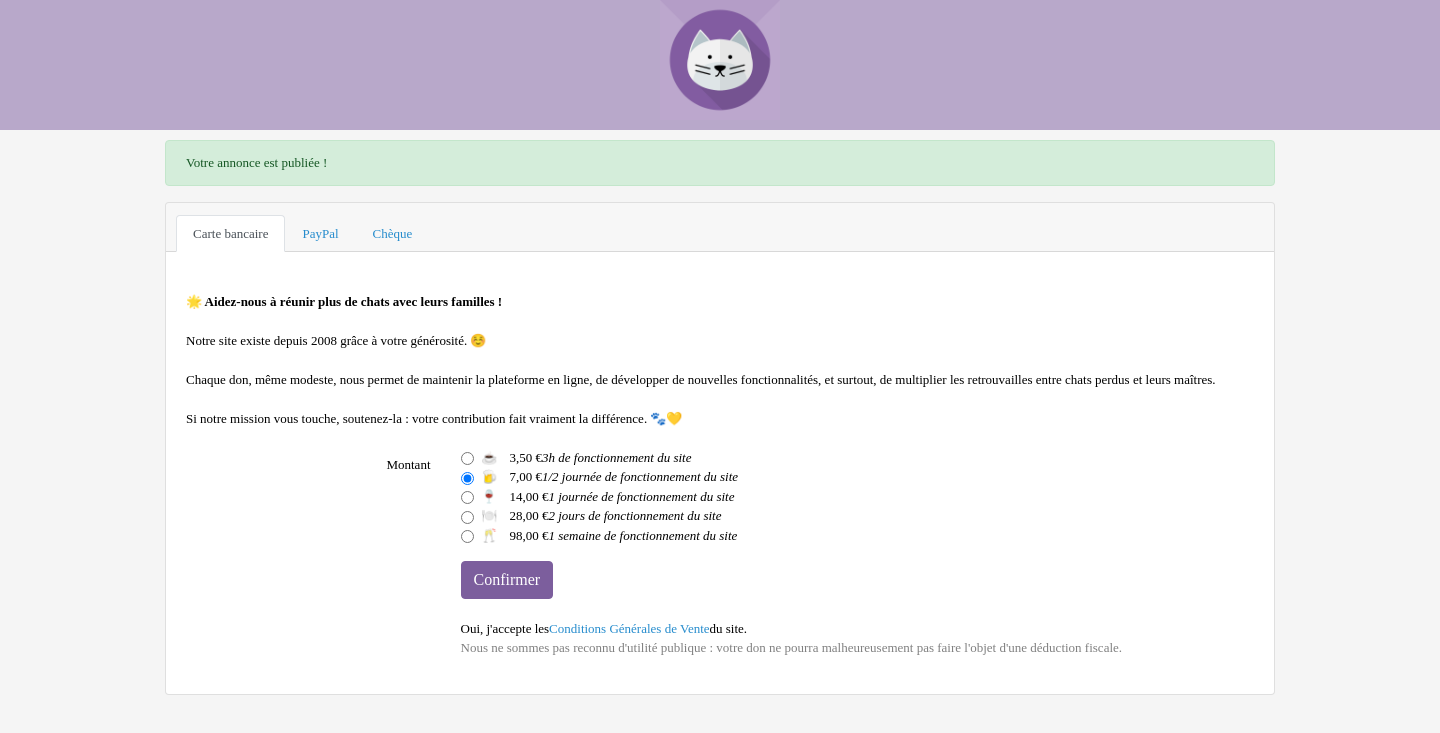 scroll, scrollTop: 0, scrollLeft: 0, axis: both 